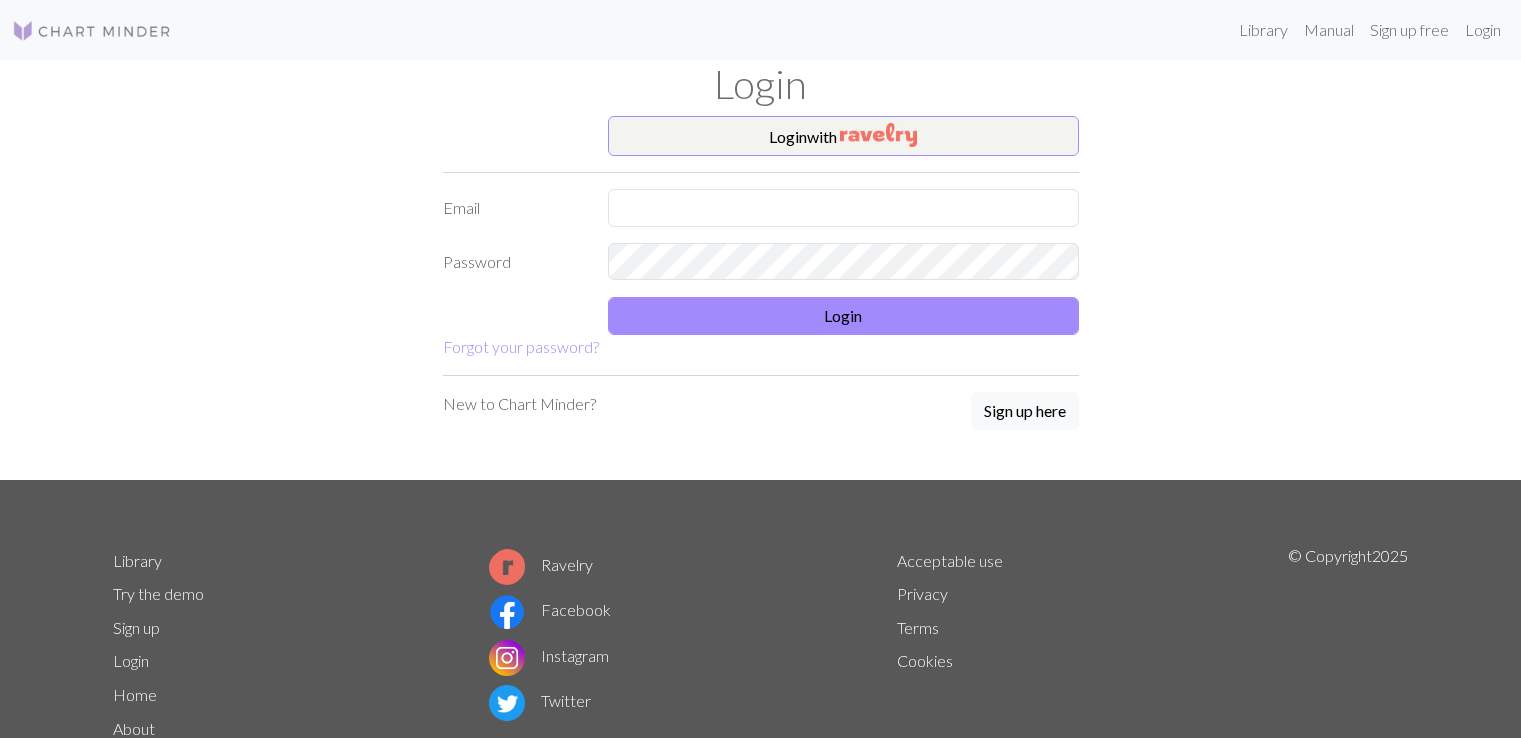 scroll, scrollTop: 0, scrollLeft: 0, axis: both 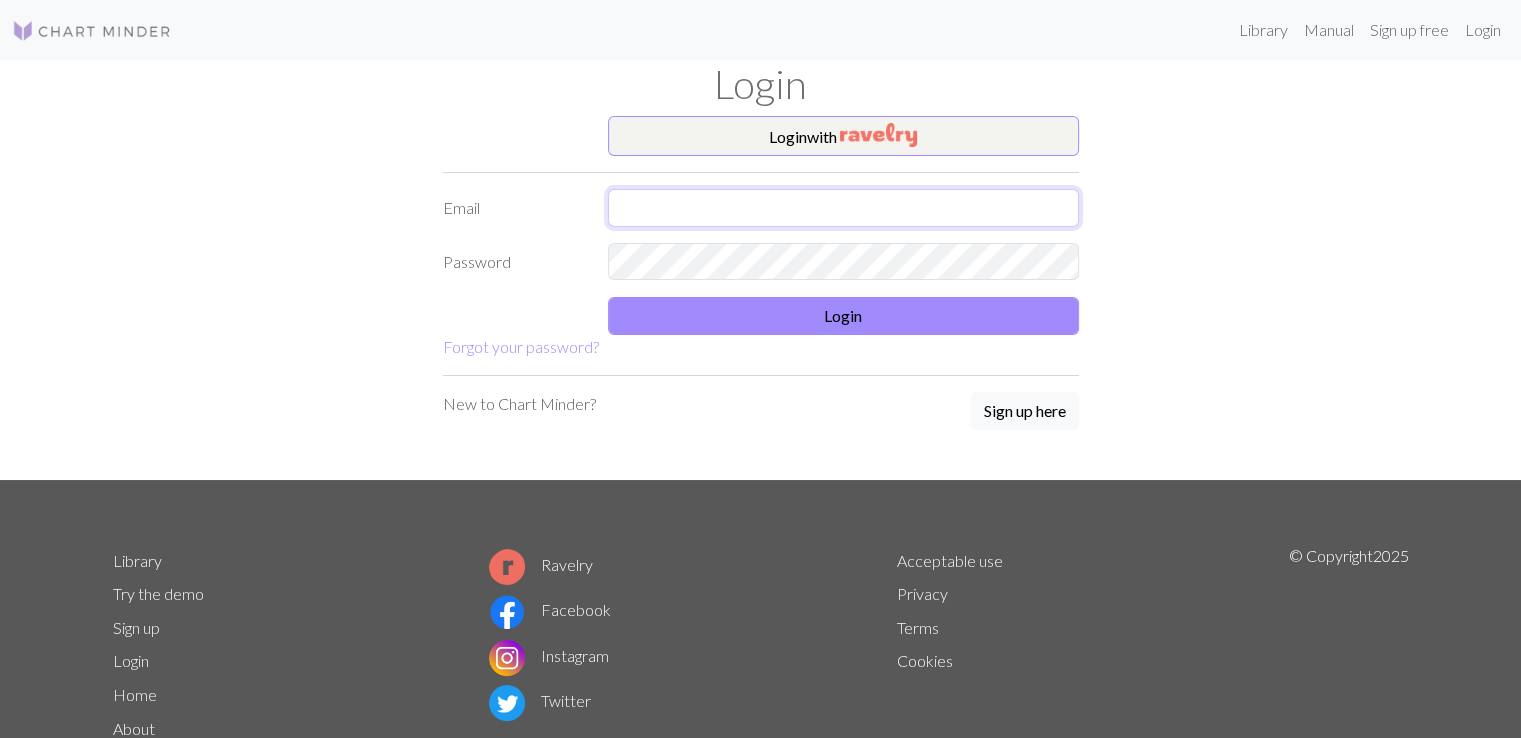 click at bounding box center (843, 208) 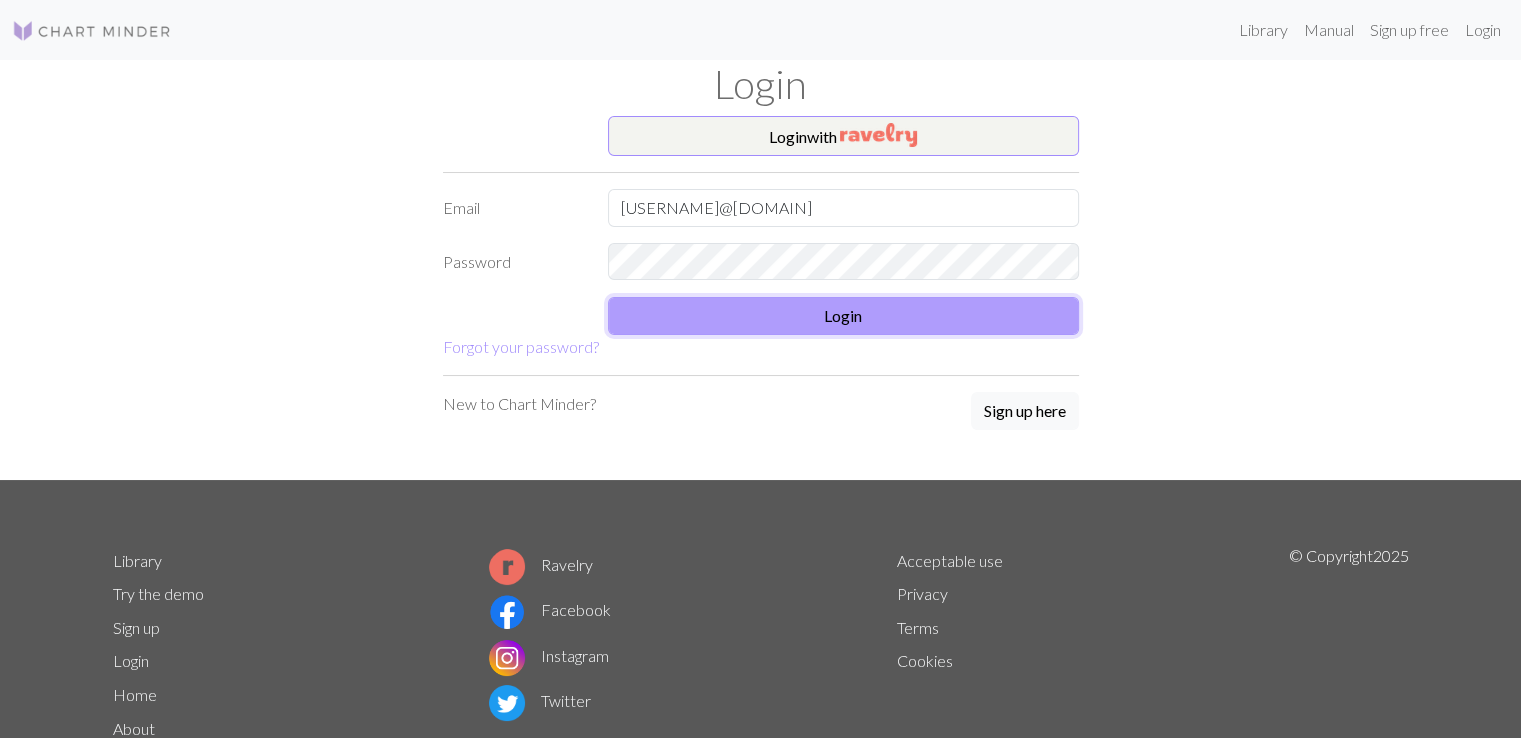 click on "Login" at bounding box center (843, 316) 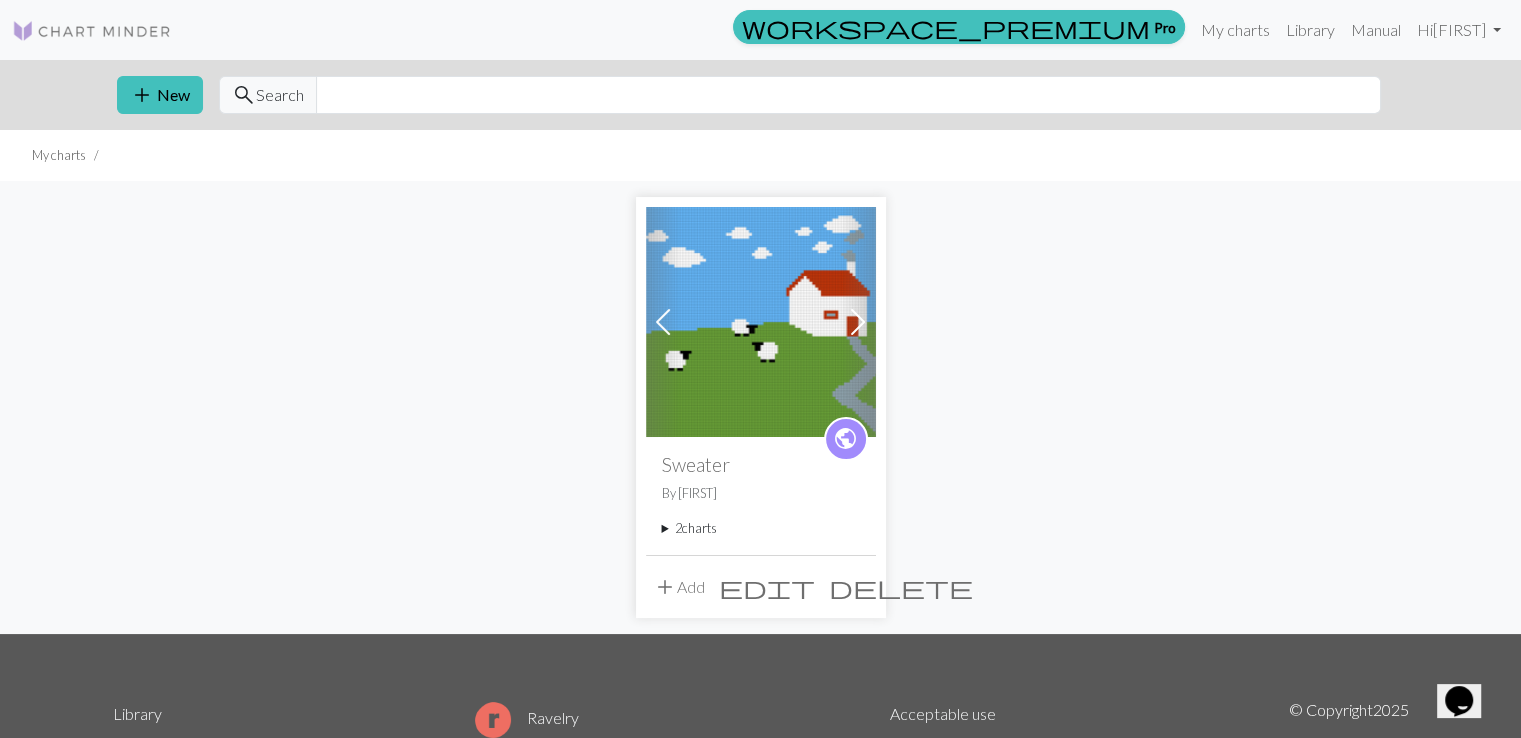 click at bounding box center [761, 322] 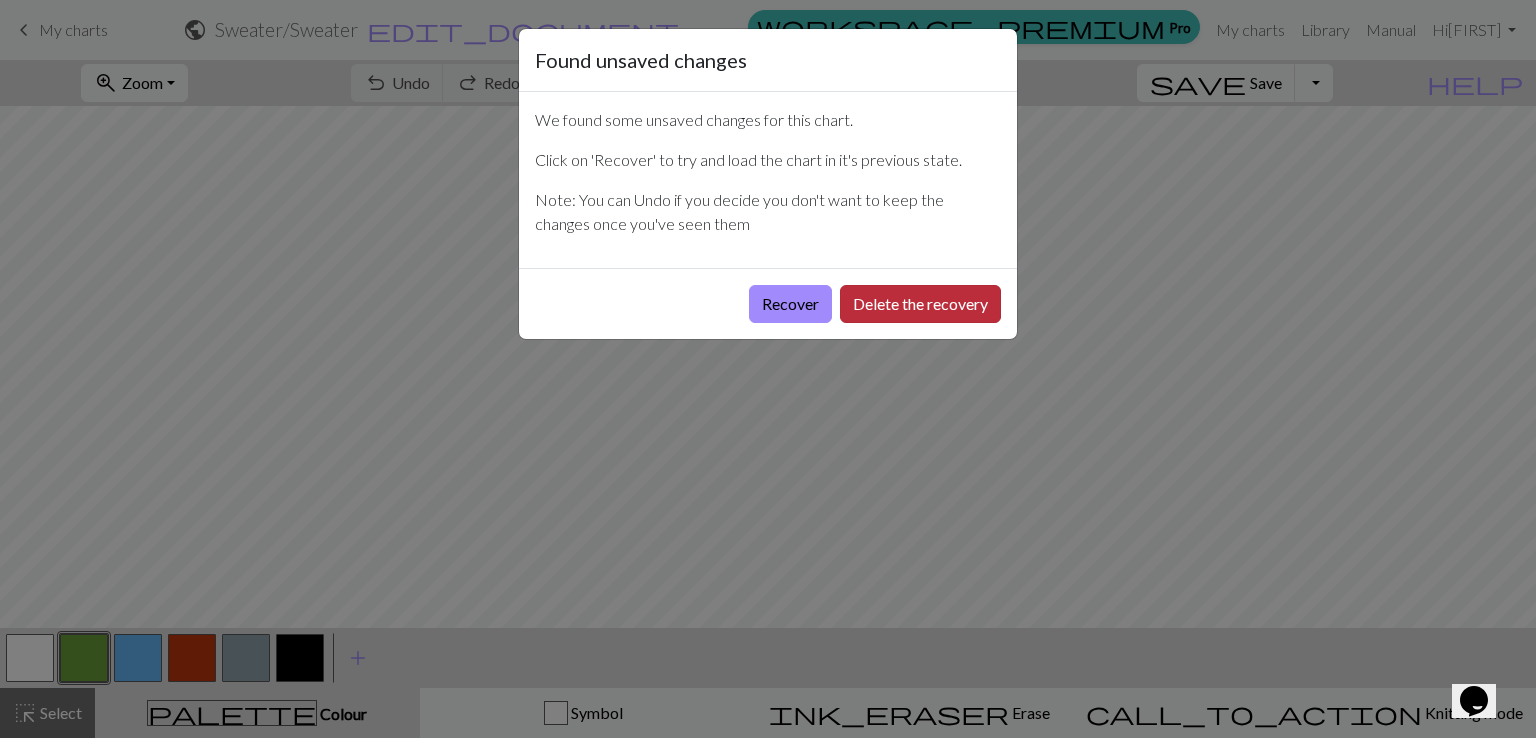 click on "Delete the recovery" at bounding box center (920, 304) 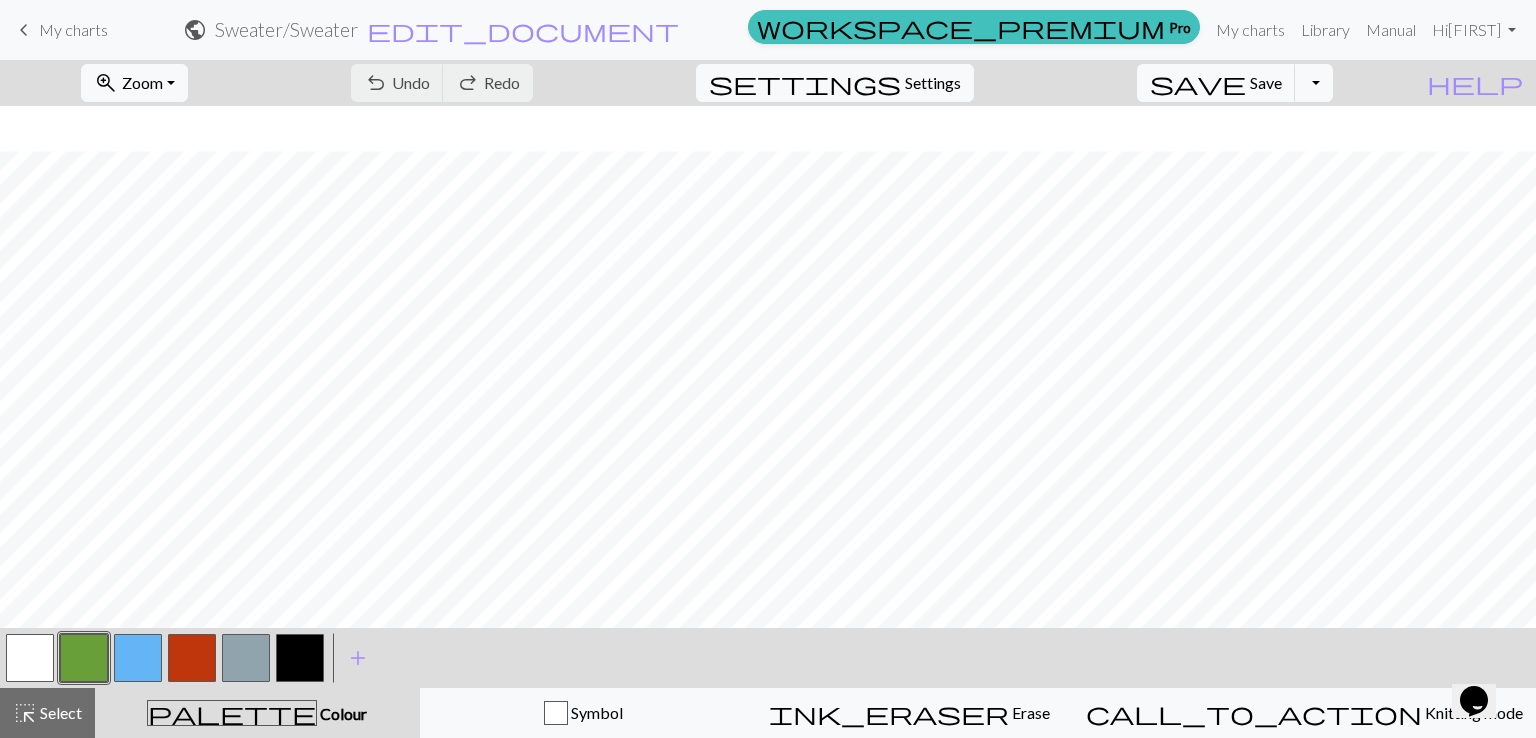 scroll, scrollTop: 257, scrollLeft: 0, axis: vertical 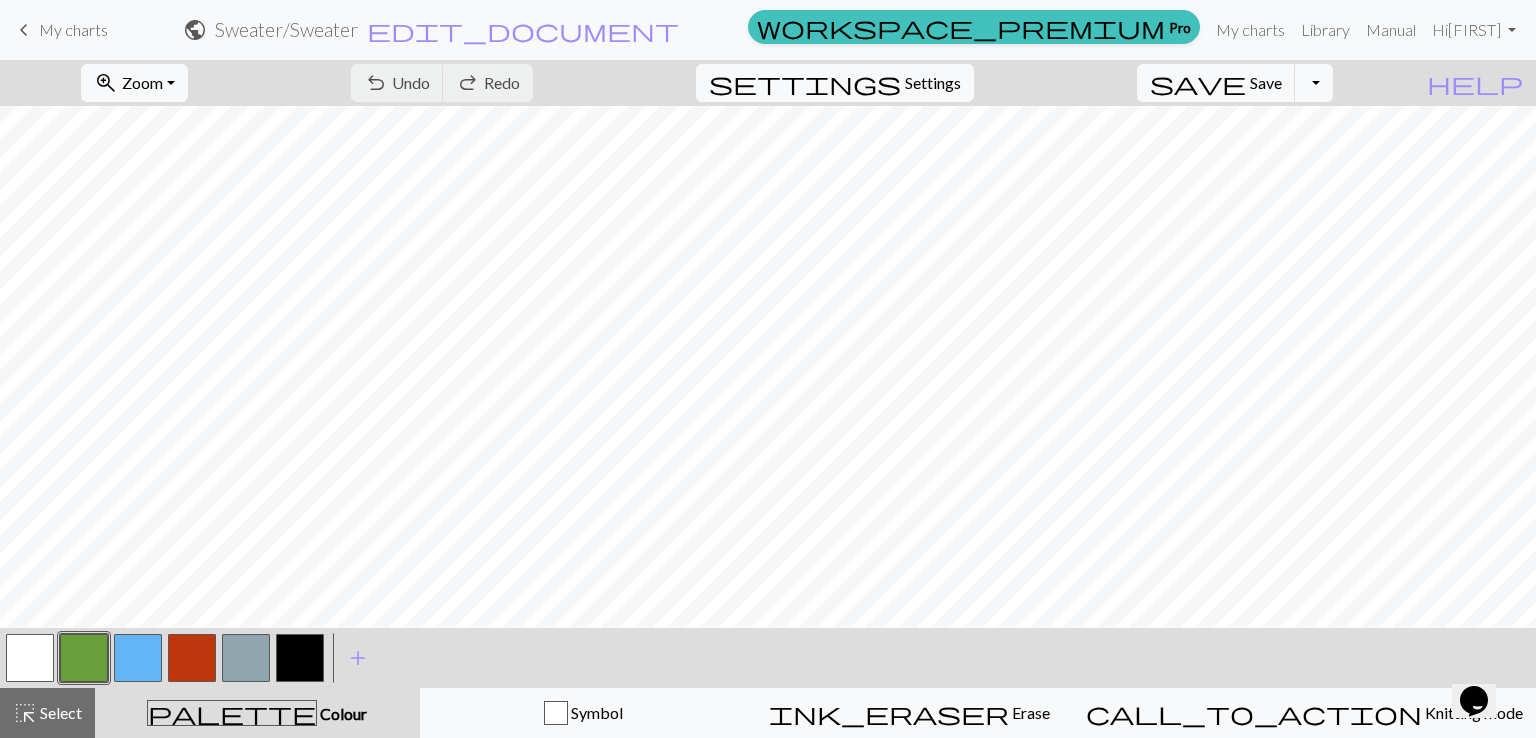 click at bounding box center [30, 658] 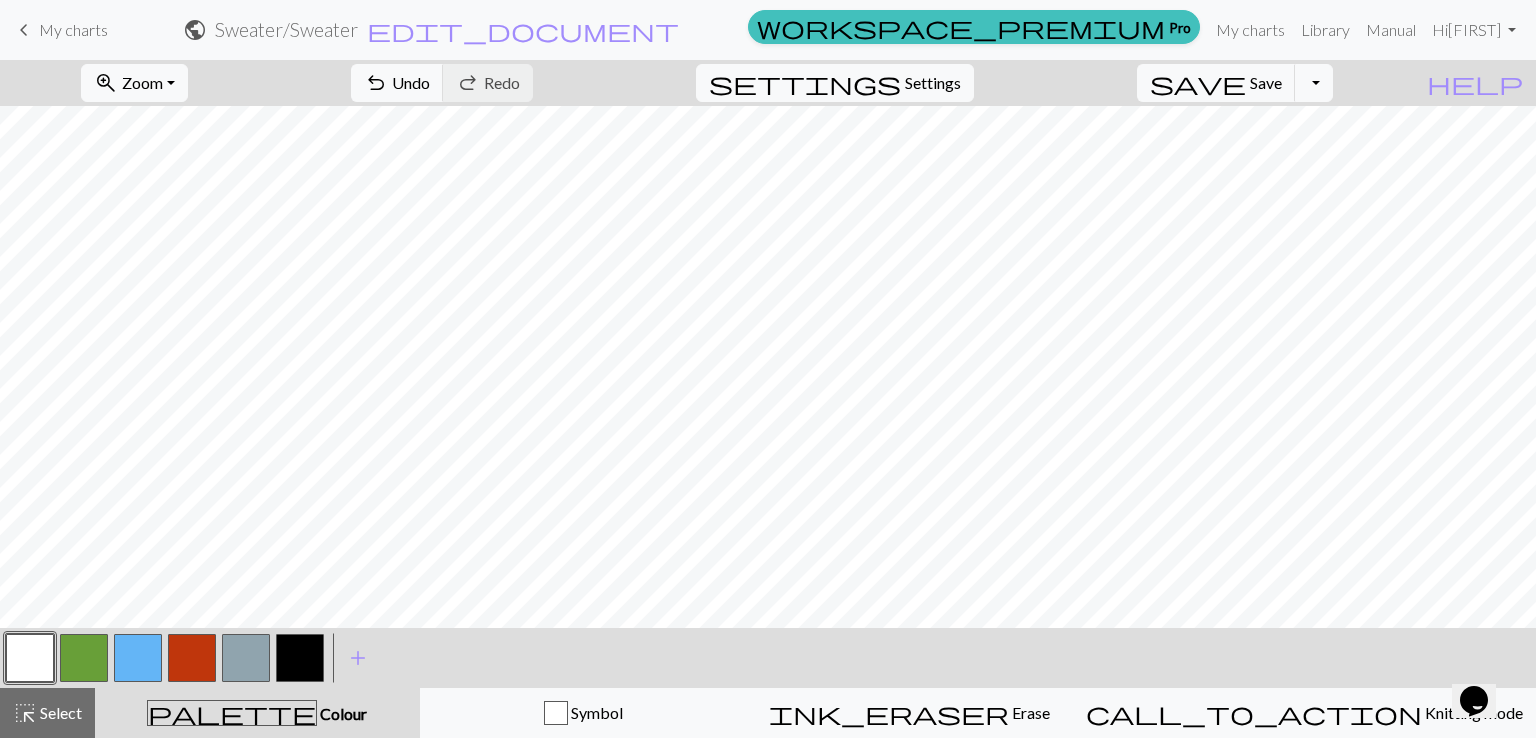 click at bounding box center (300, 658) 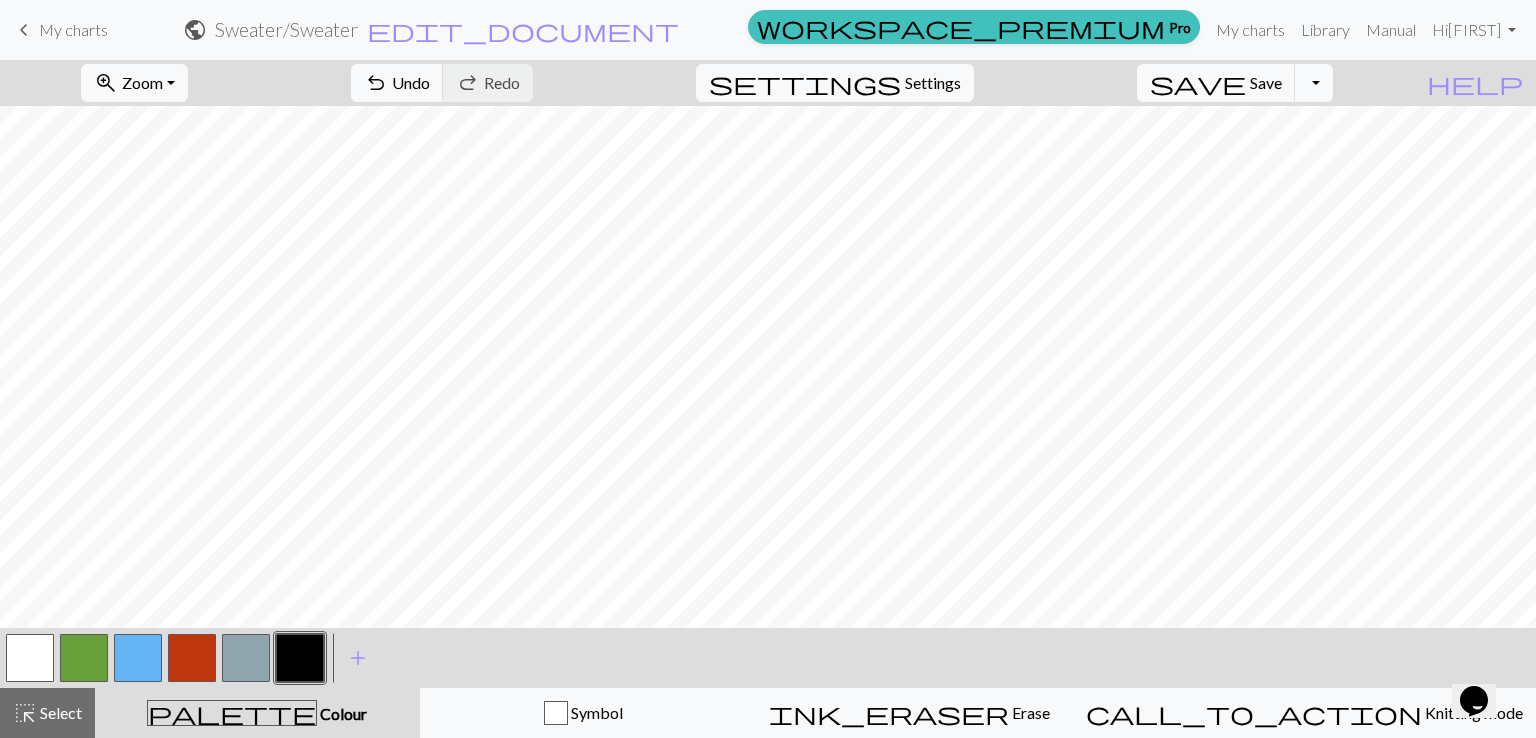 click at bounding box center (30, 658) 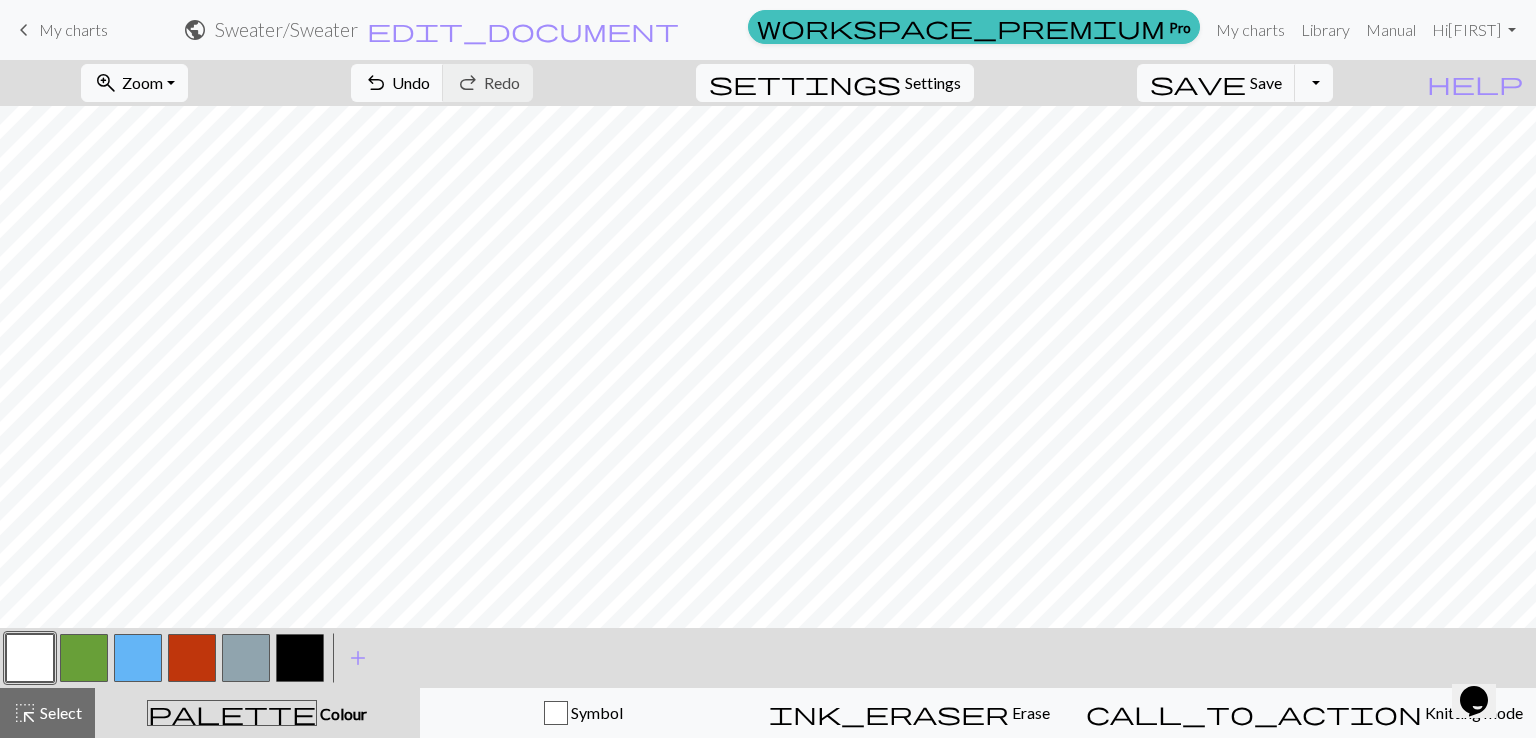 click at bounding box center [84, 658] 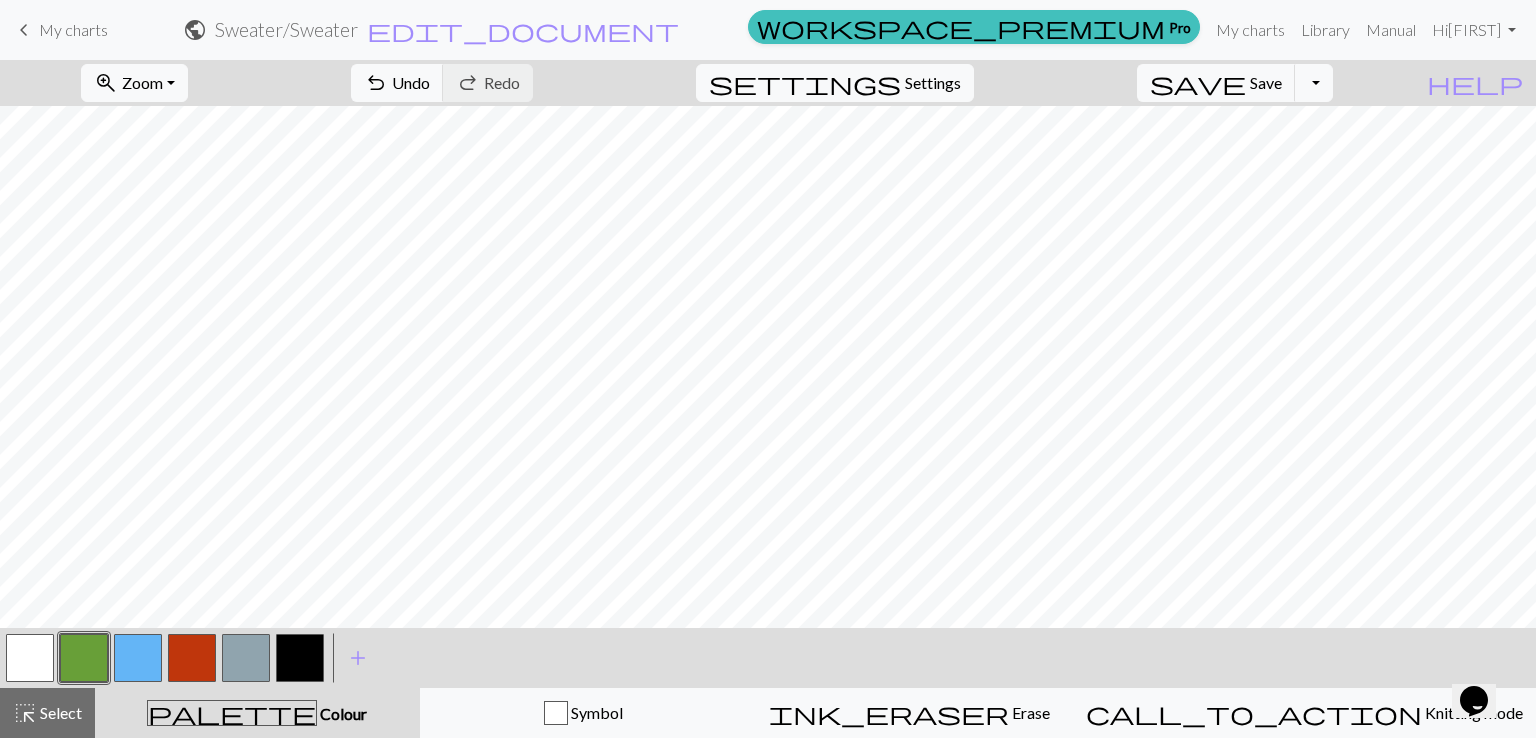 click at bounding box center (30, 658) 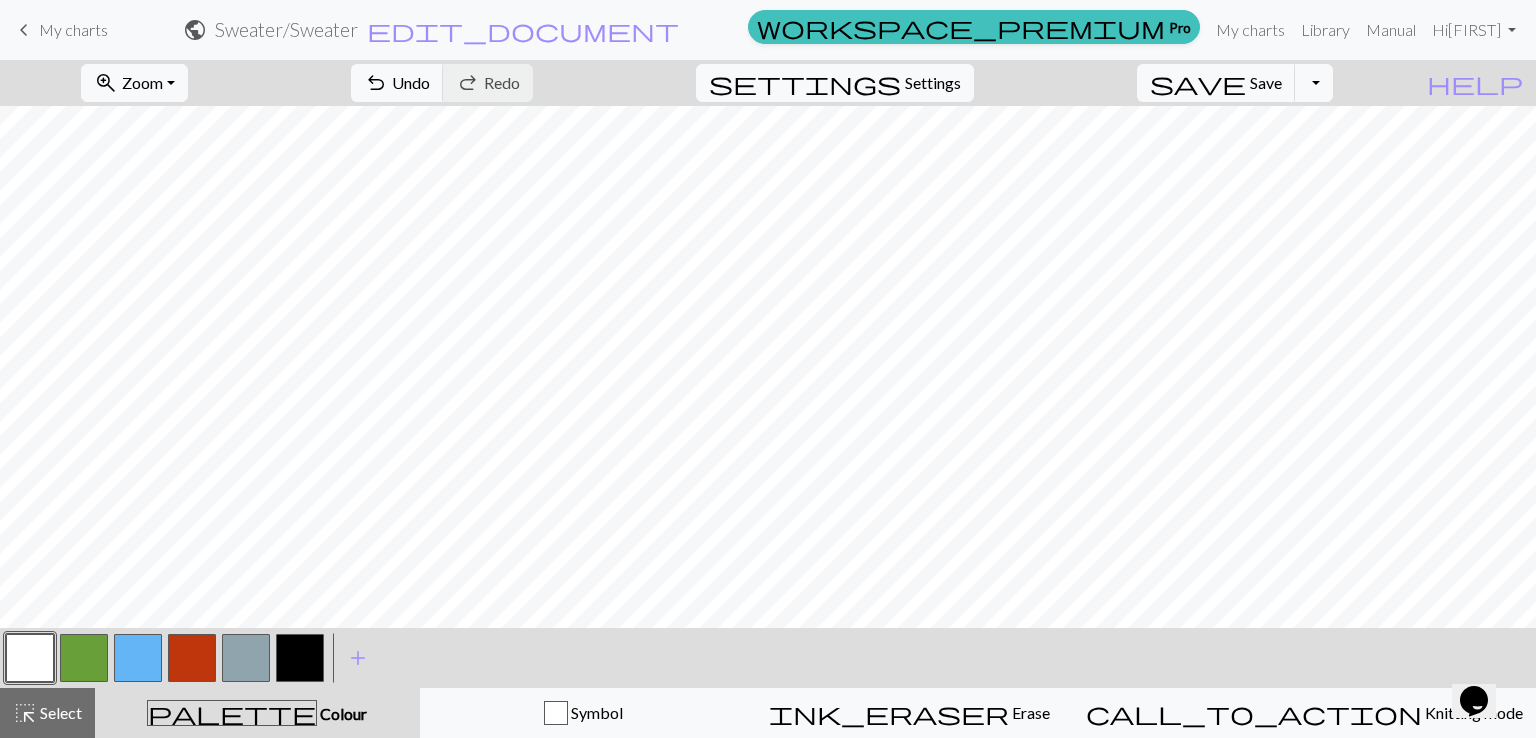click at bounding box center [84, 658] 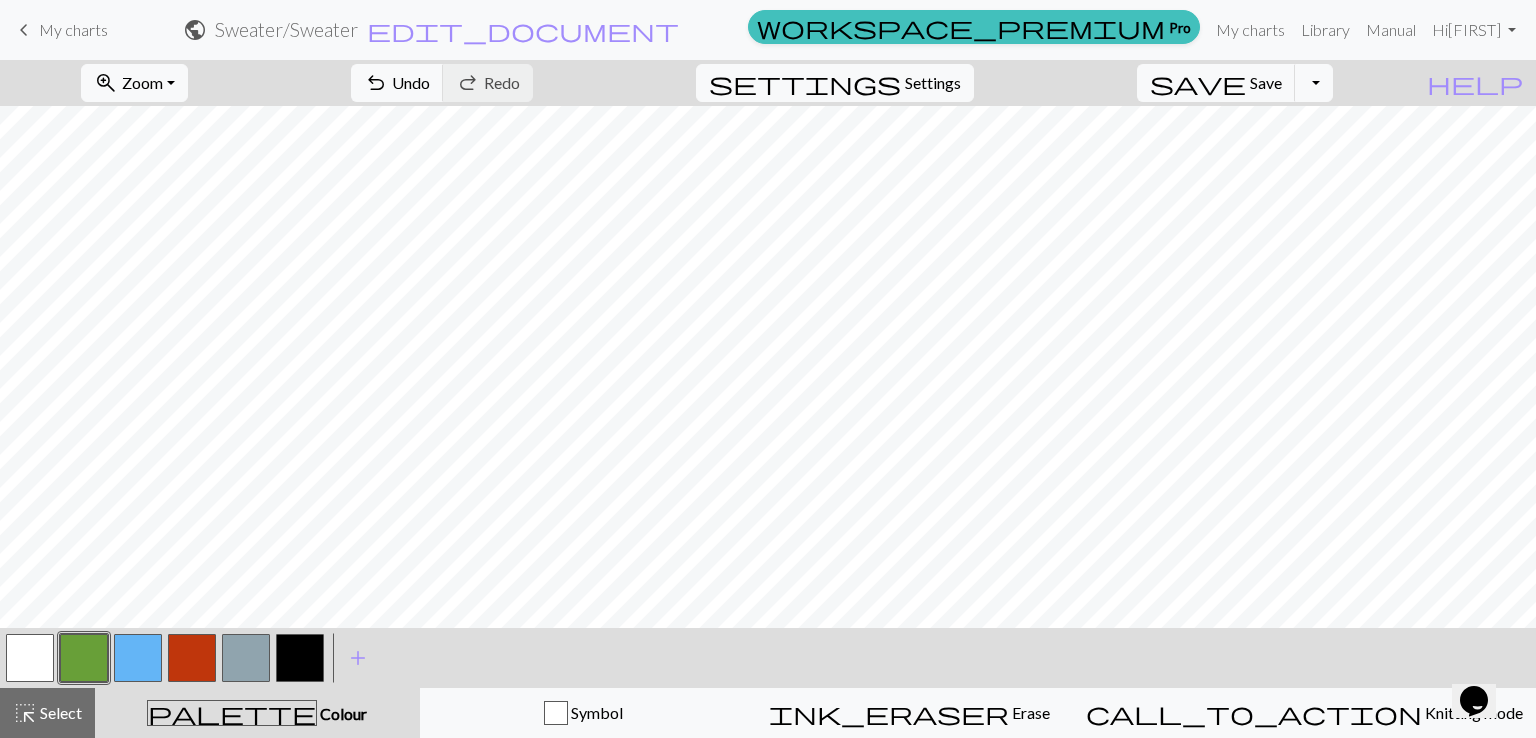 click at bounding box center (300, 658) 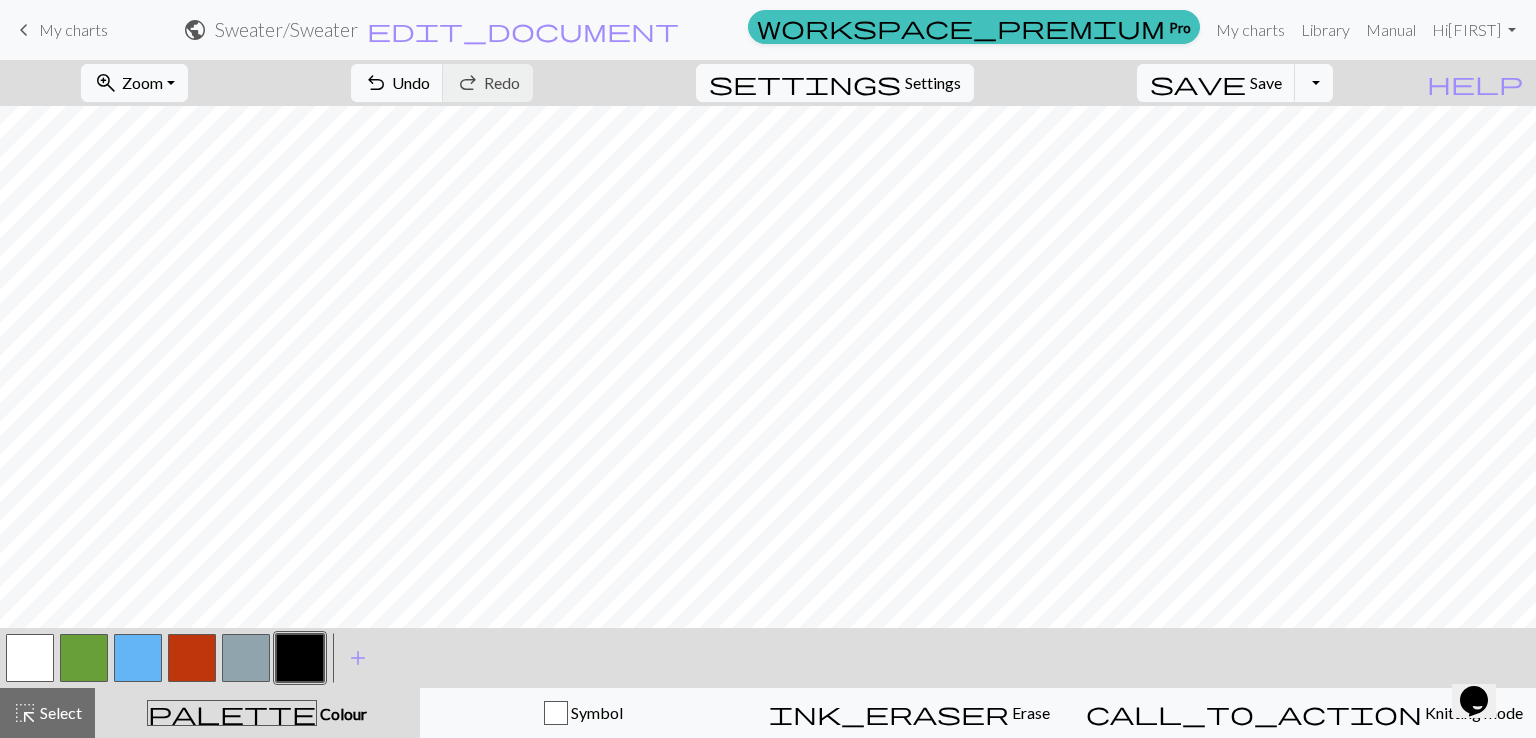click at bounding box center [84, 658] 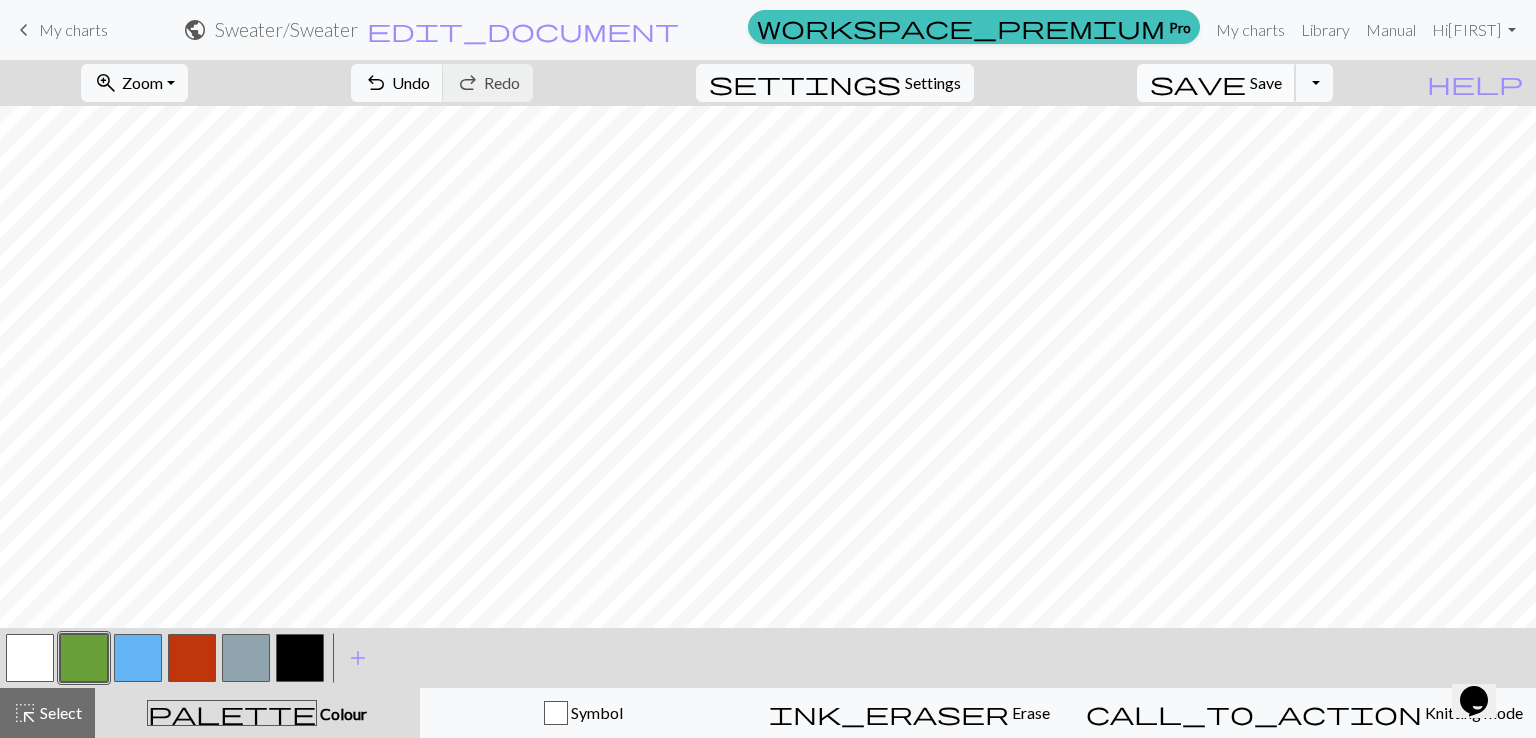 click on "Save" at bounding box center [1266, 82] 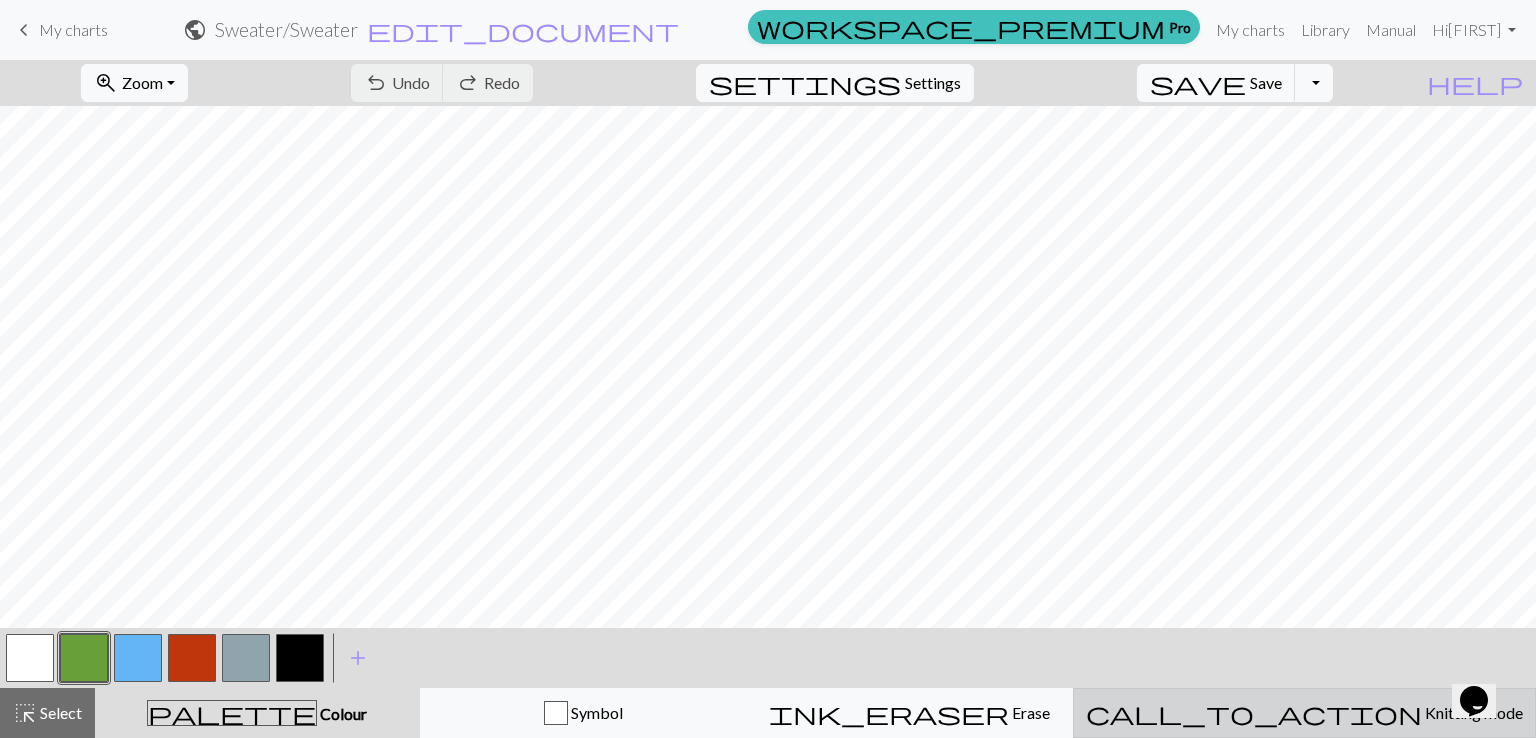 click on "call_to_action" at bounding box center (1254, 713) 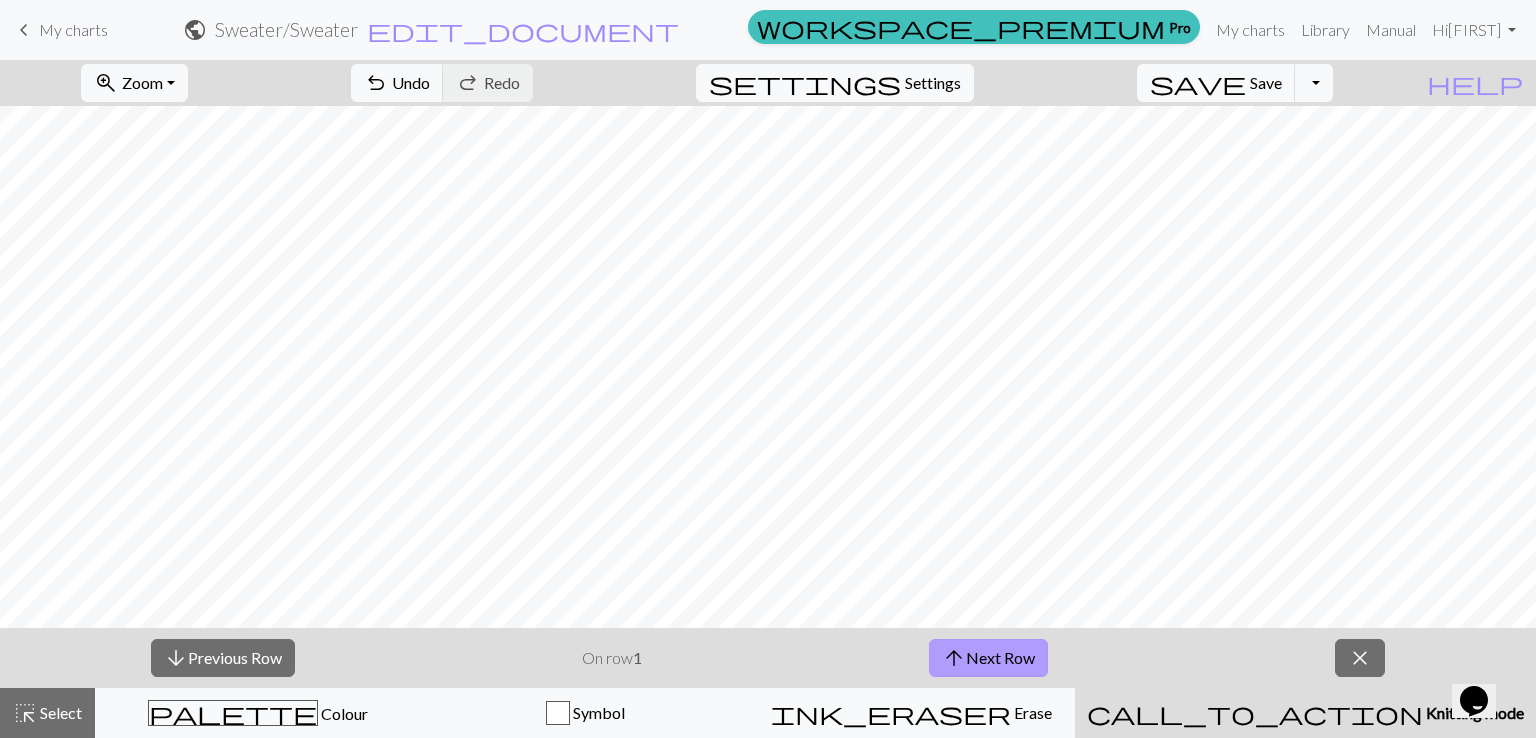 click on "arrow_upward  Next Row" at bounding box center (988, 658) 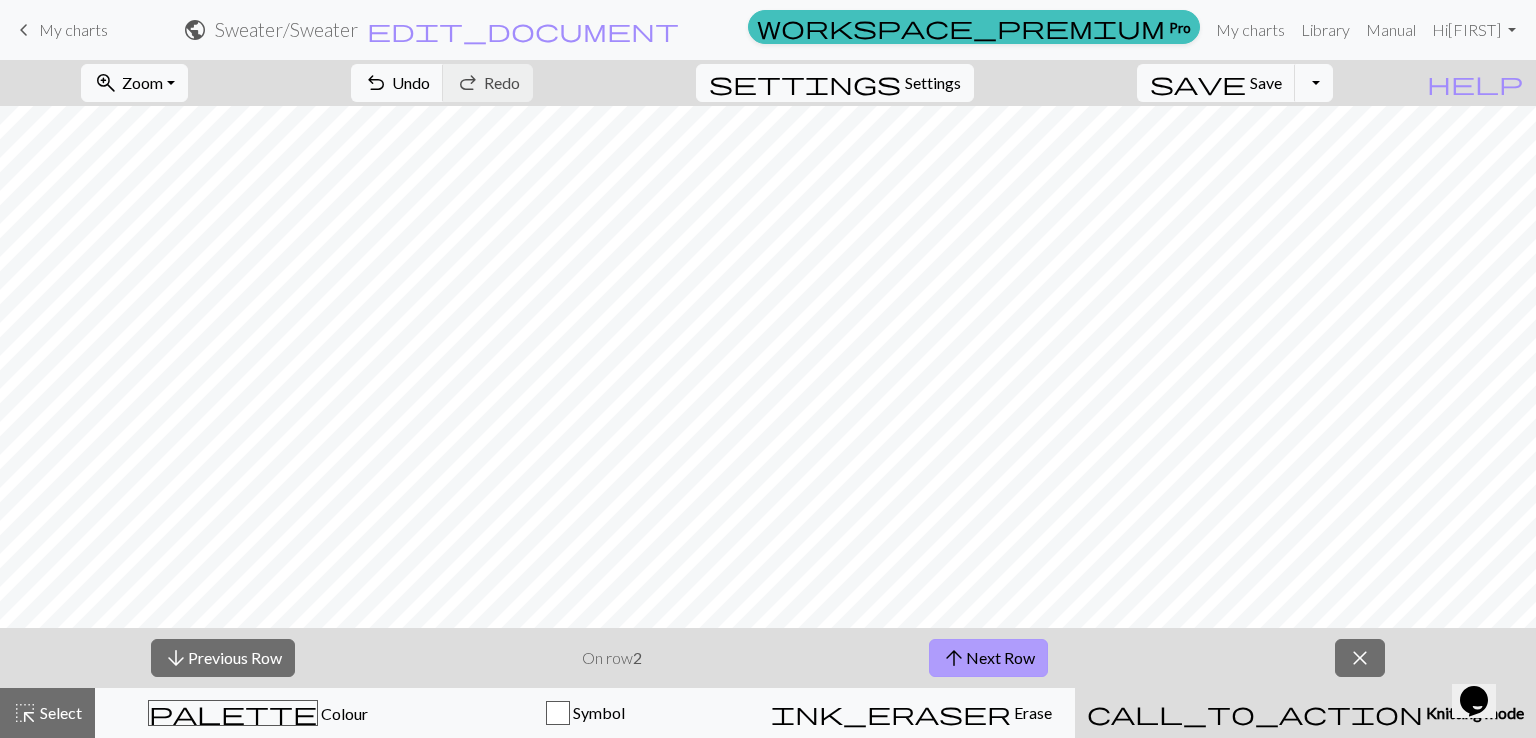 click on "arrow_upward  Next Row" at bounding box center [988, 658] 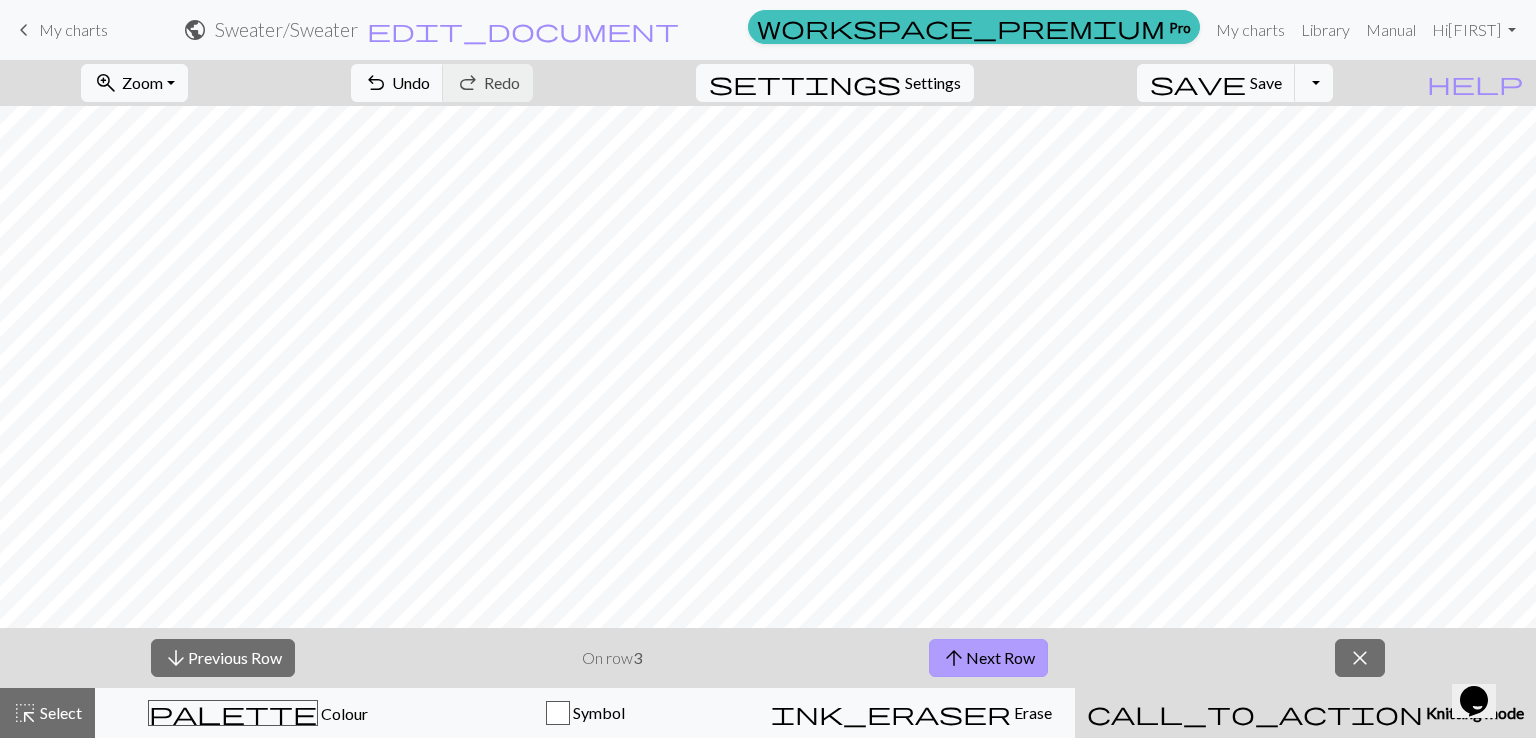 click on "arrow_upward  Next Row" at bounding box center (988, 658) 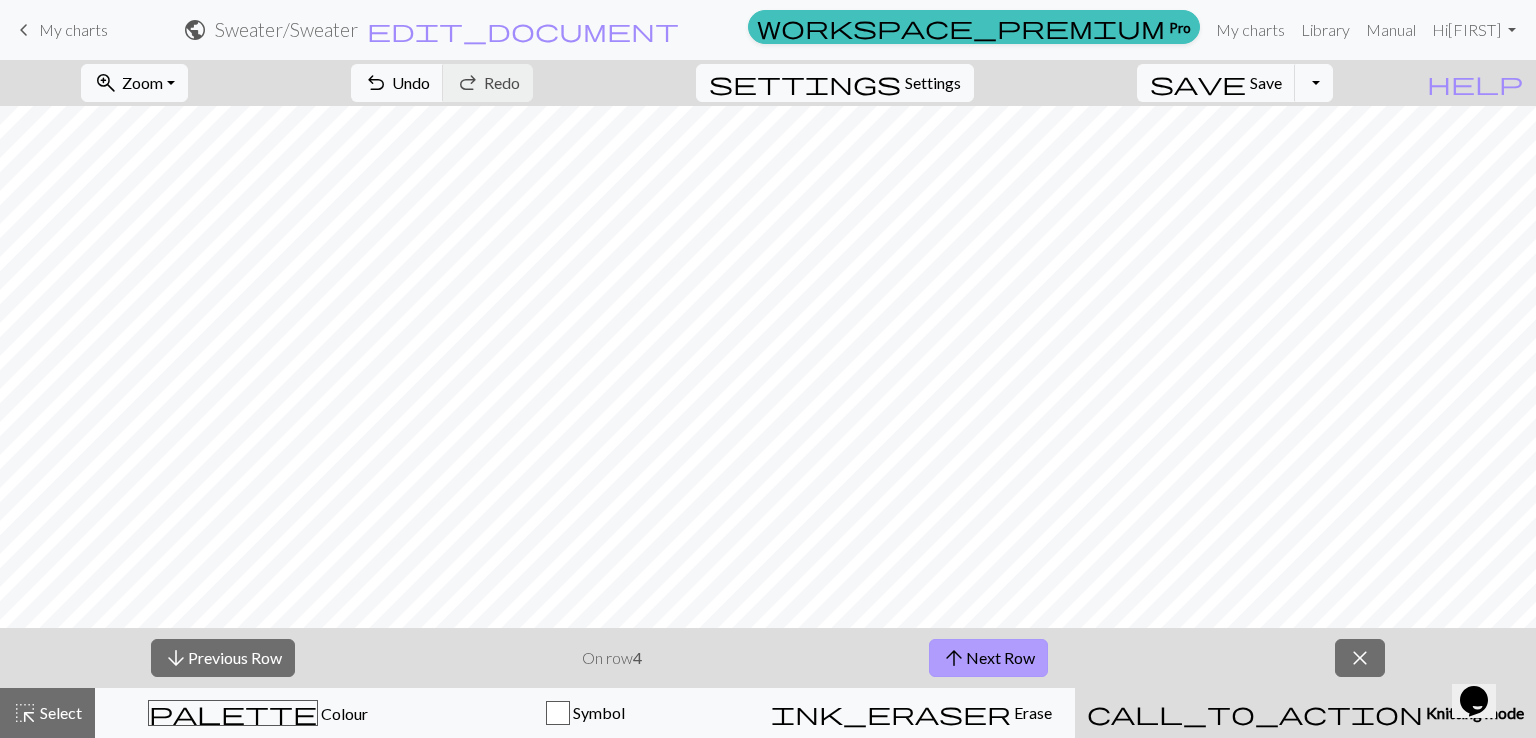 click on "arrow_upward  Next Row" at bounding box center [988, 658] 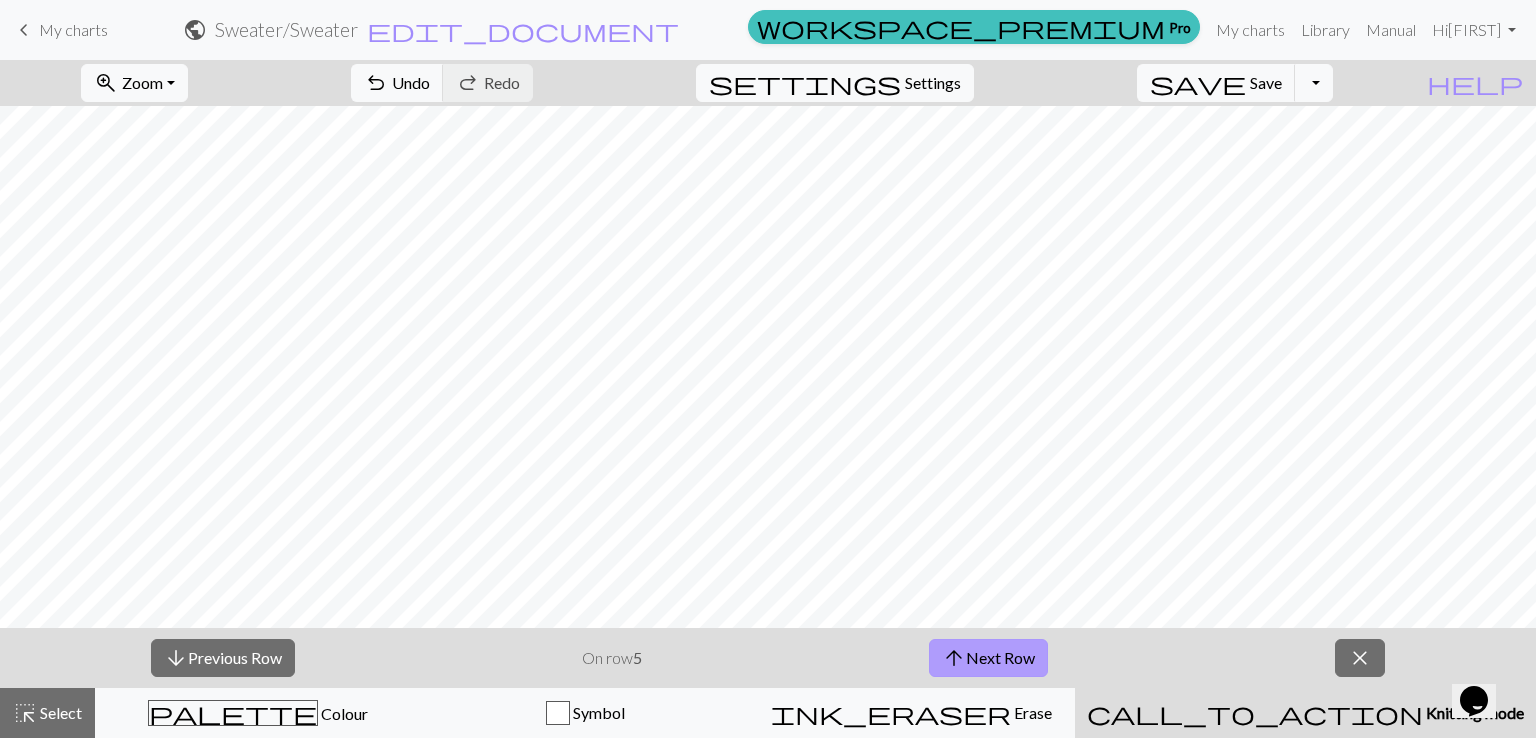 click on "arrow_upward  Next Row" at bounding box center [988, 658] 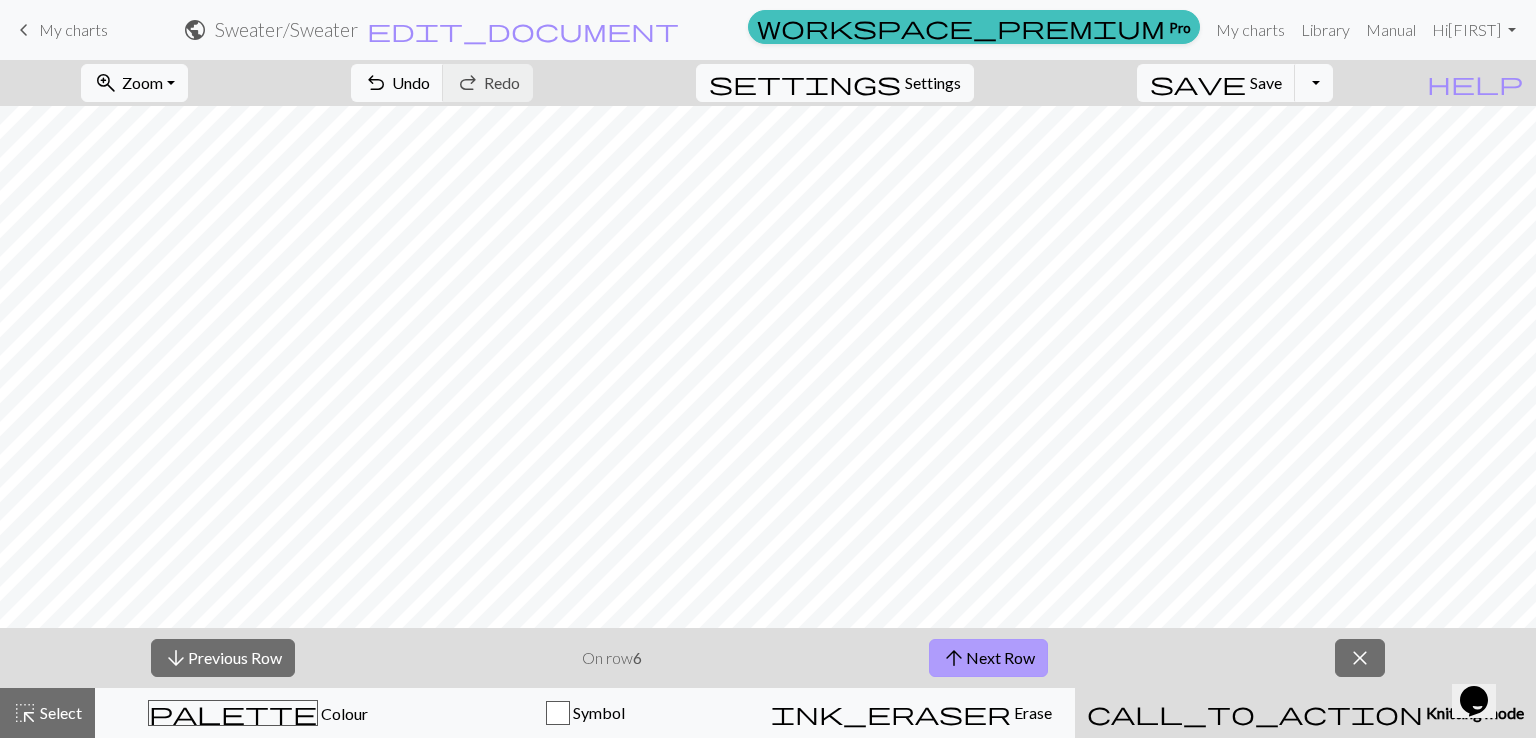 click on "arrow_upward  Next Row" at bounding box center [988, 658] 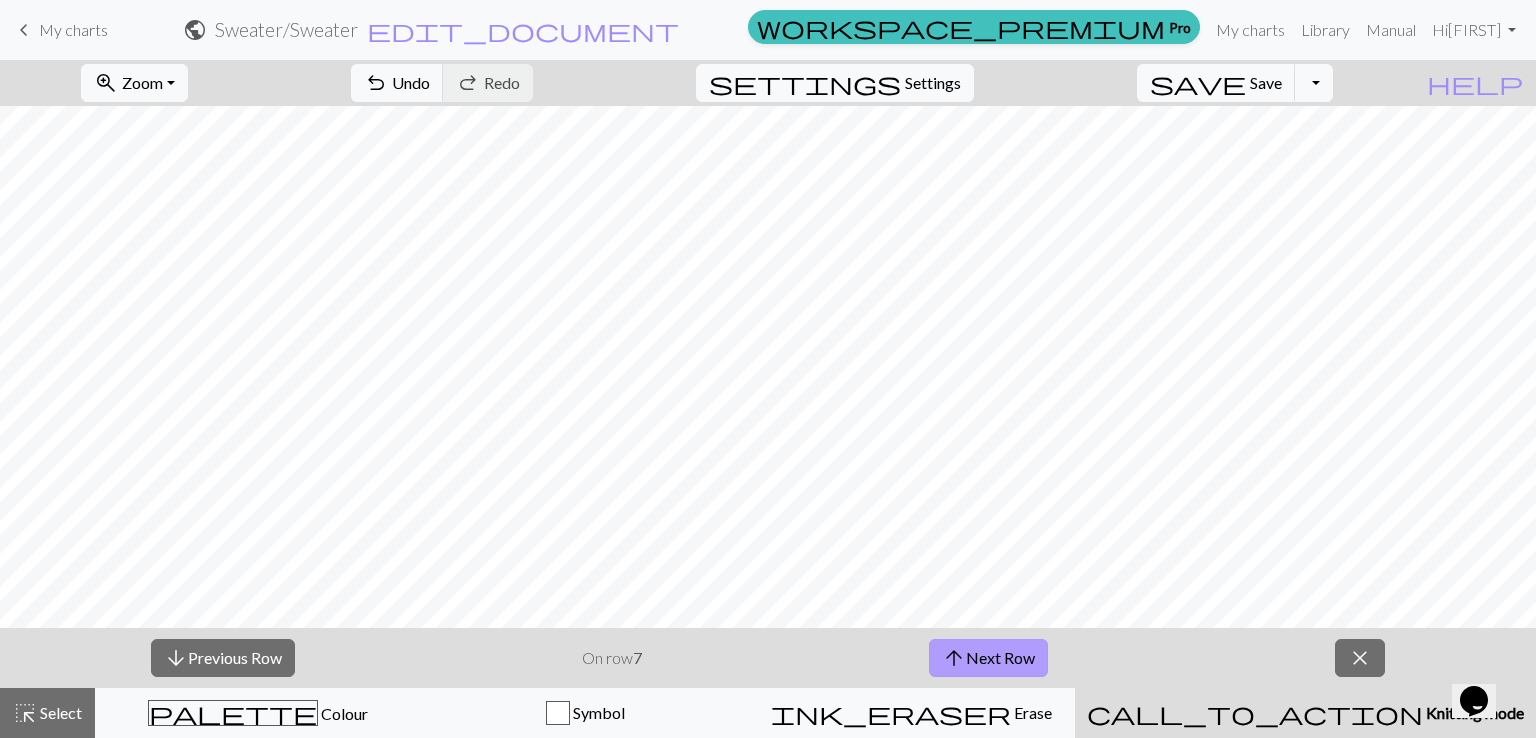click on "arrow_upward  Next Row" at bounding box center [988, 658] 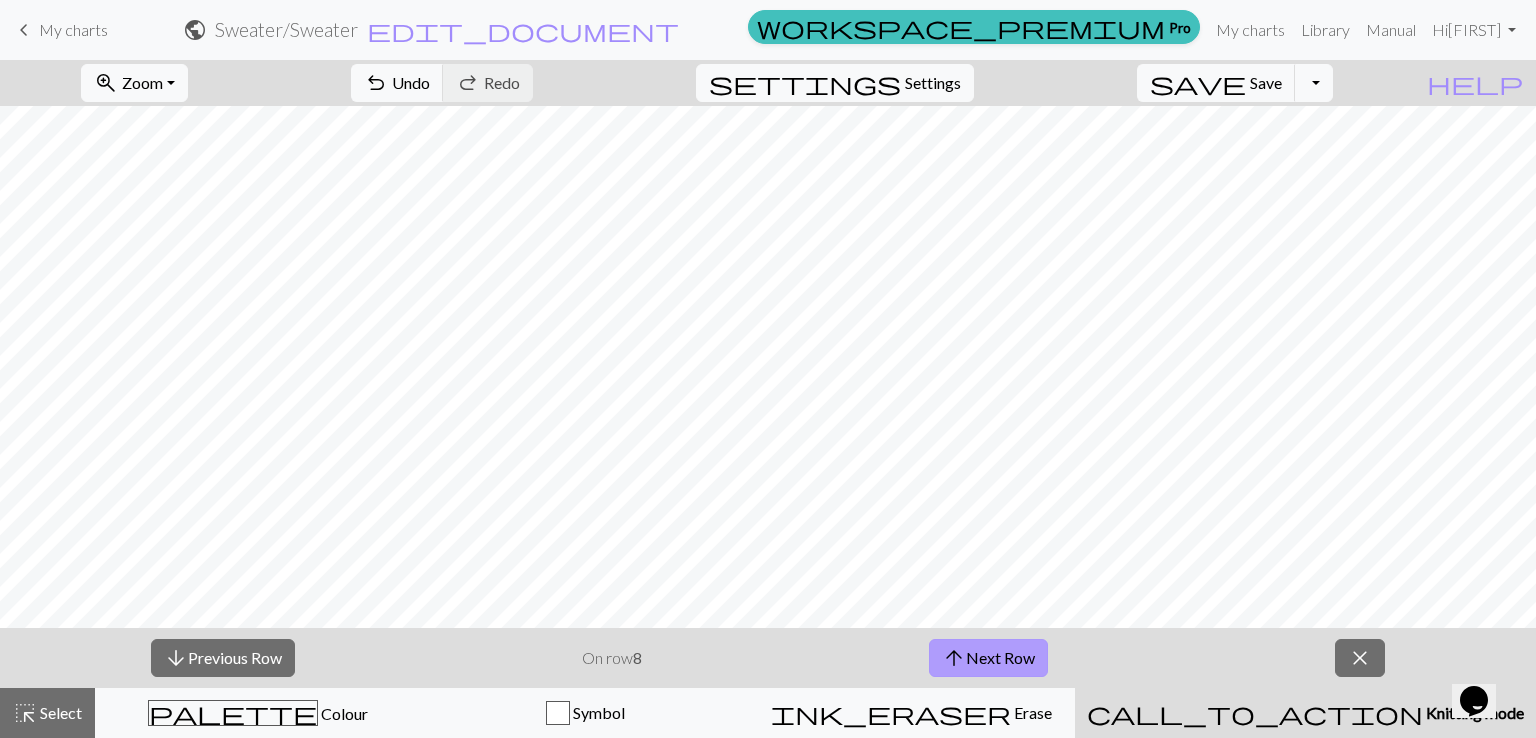 click on "arrow_upward  Next Row" at bounding box center (988, 658) 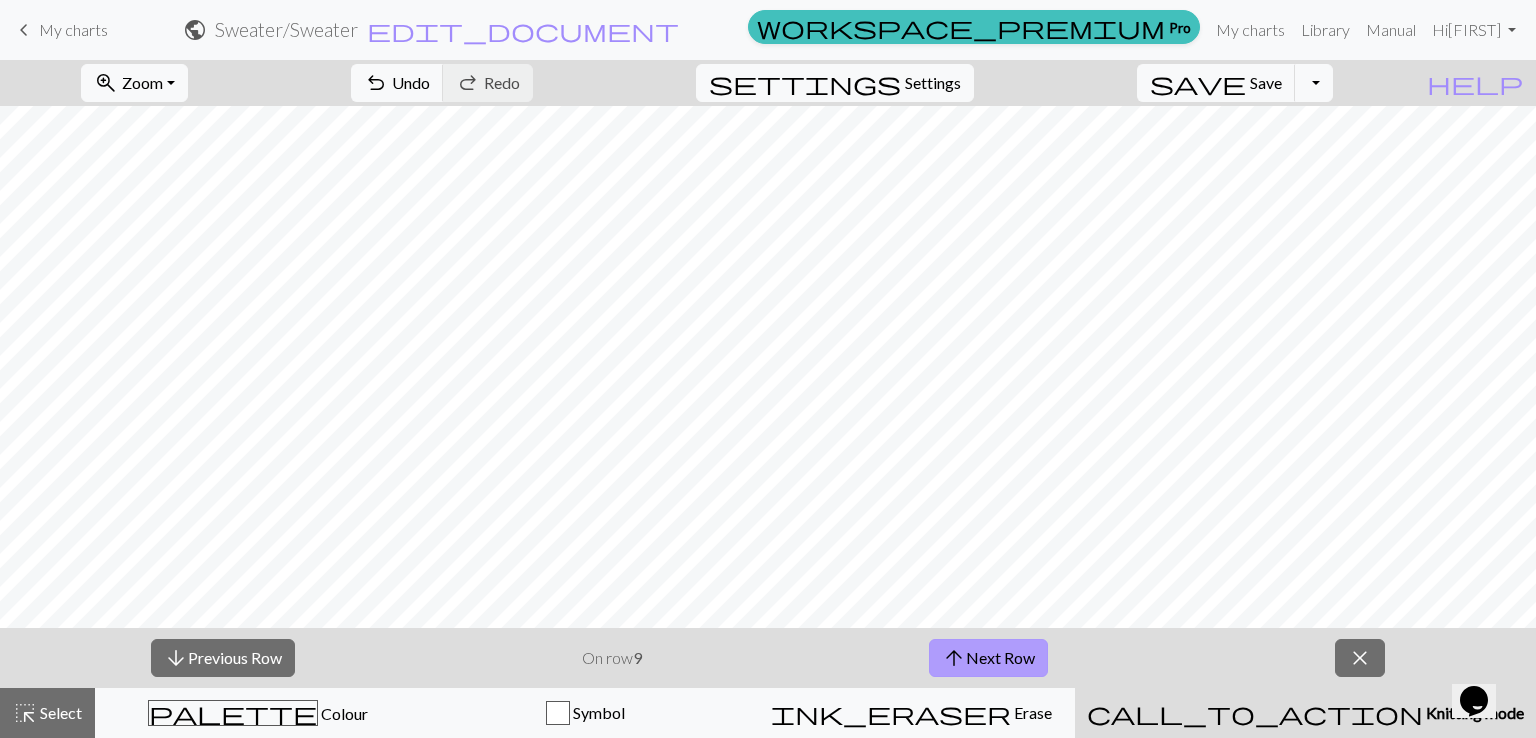 click on "arrow_upward  Next Row" at bounding box center [988, 658] 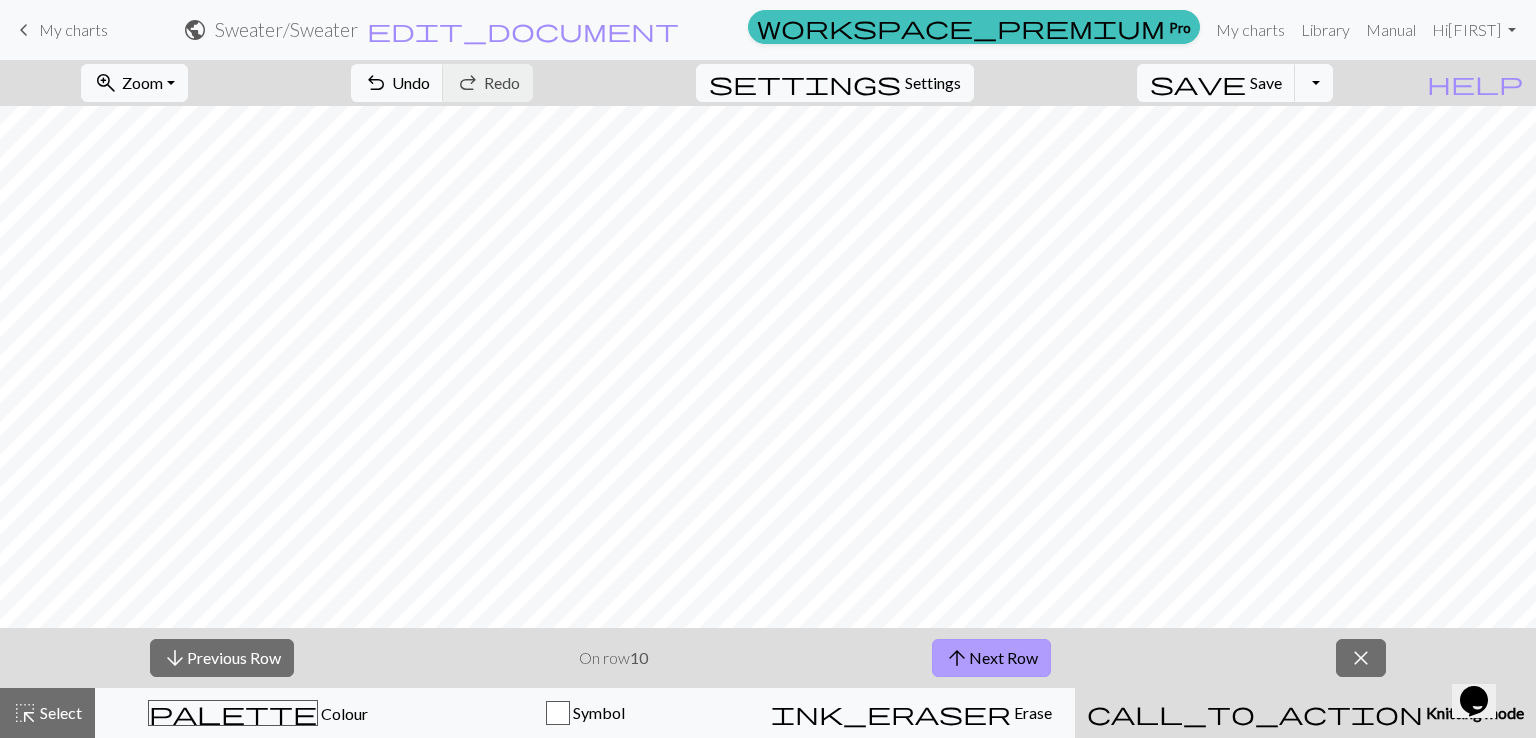click on "arrow_upward  Next Row" at bounding box center [991, 658] 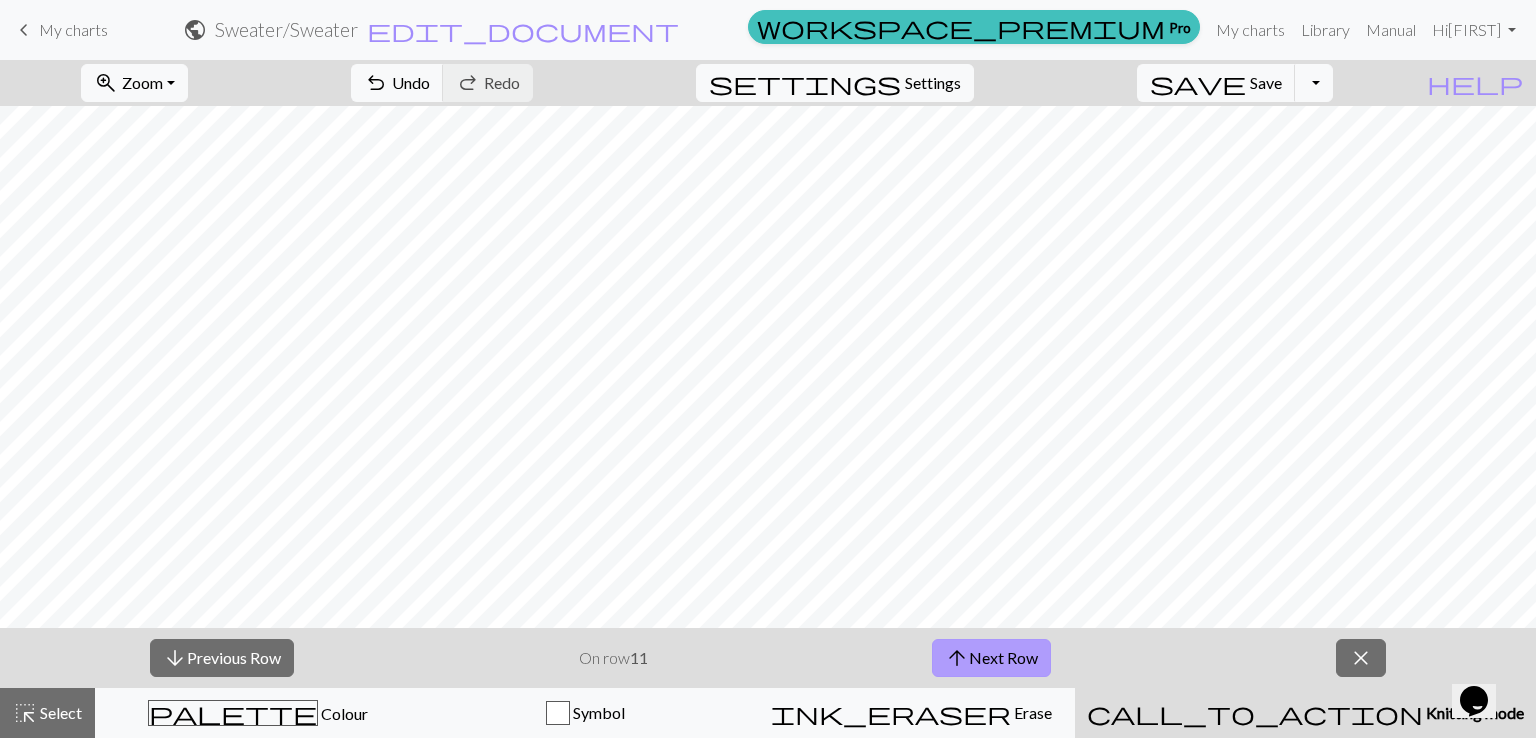 click on "arrow_upward  Next Row" at bounding box center (991, 658) 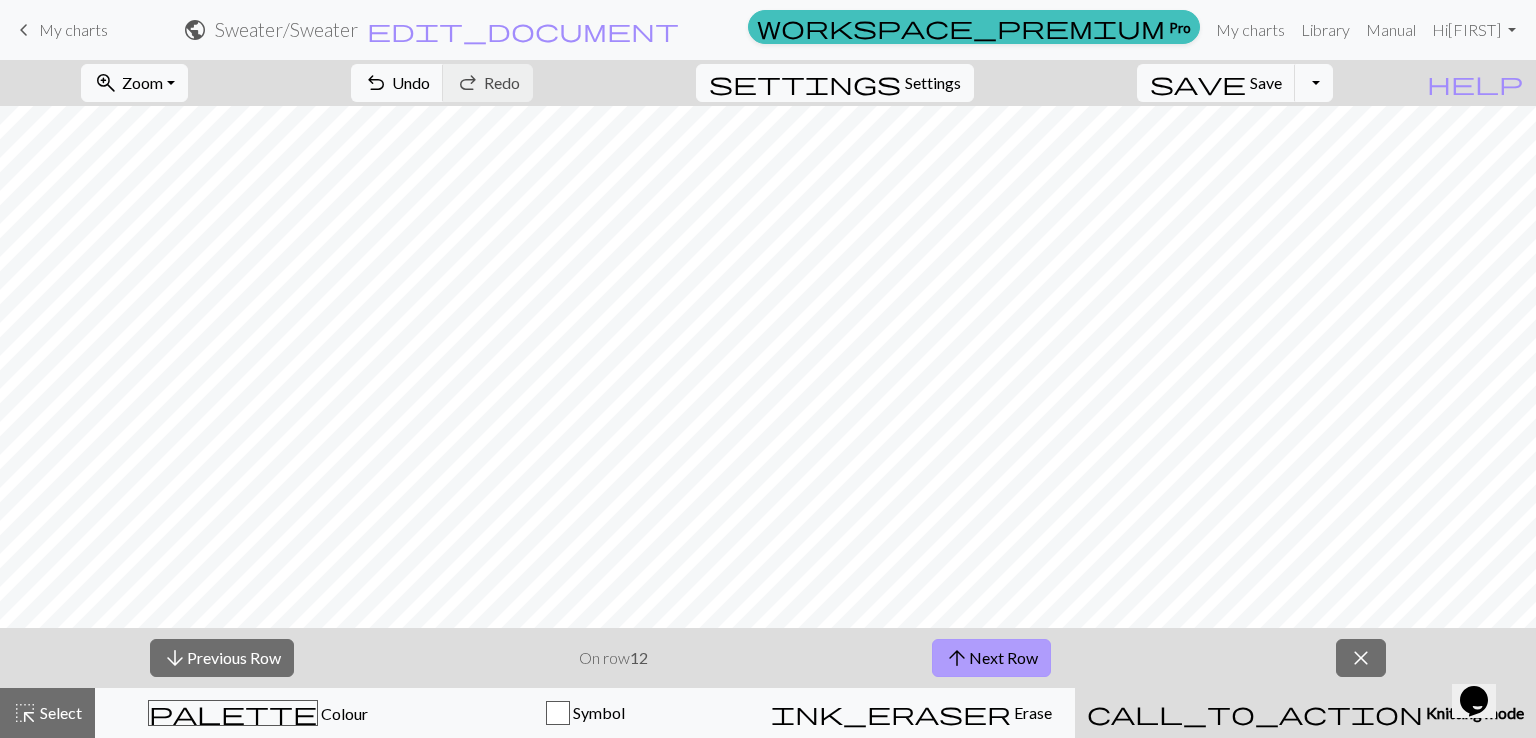 click on "arrow_upward  Next Row" at bounding box center [991, 658] 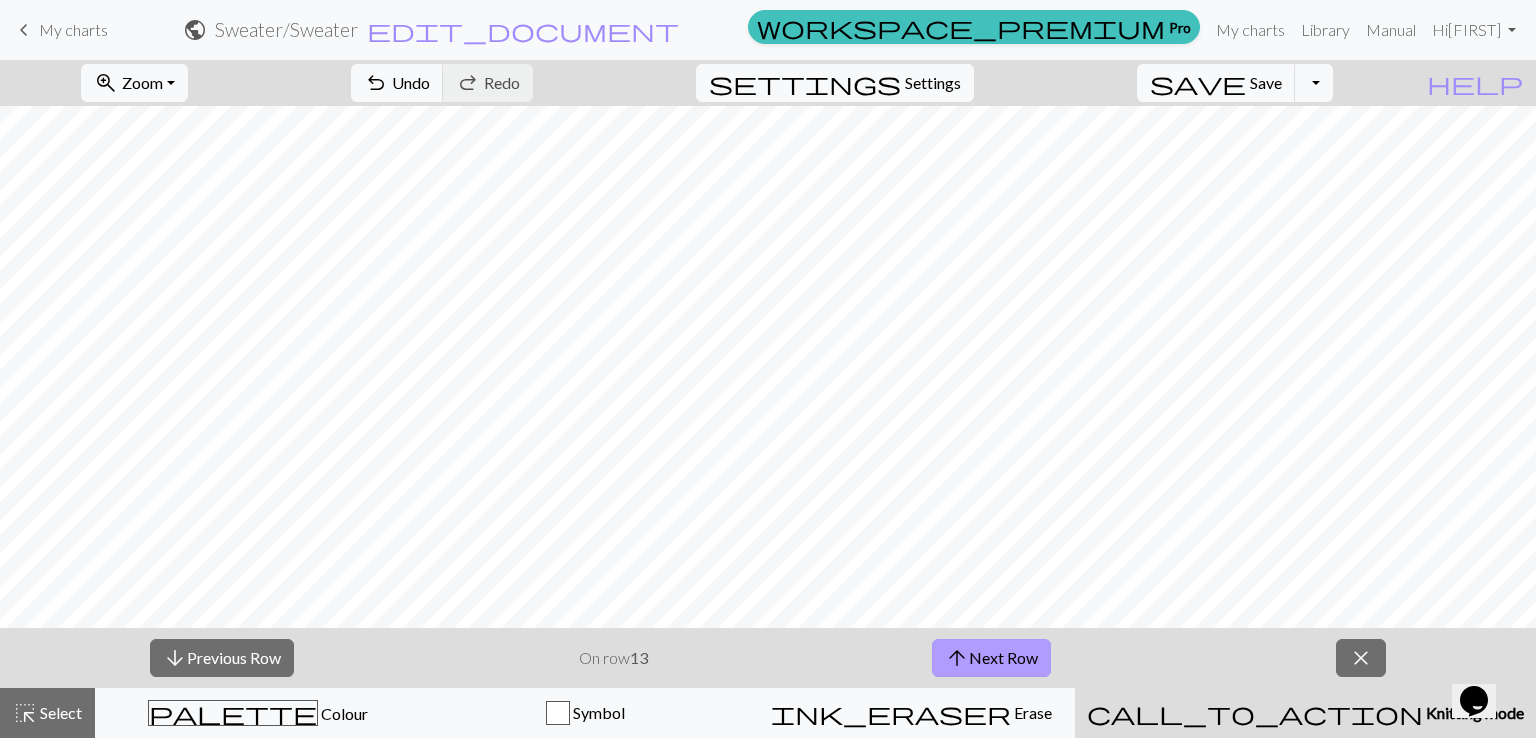 click on "arrow_upward  Next Row" at bounding box center [991, 658] 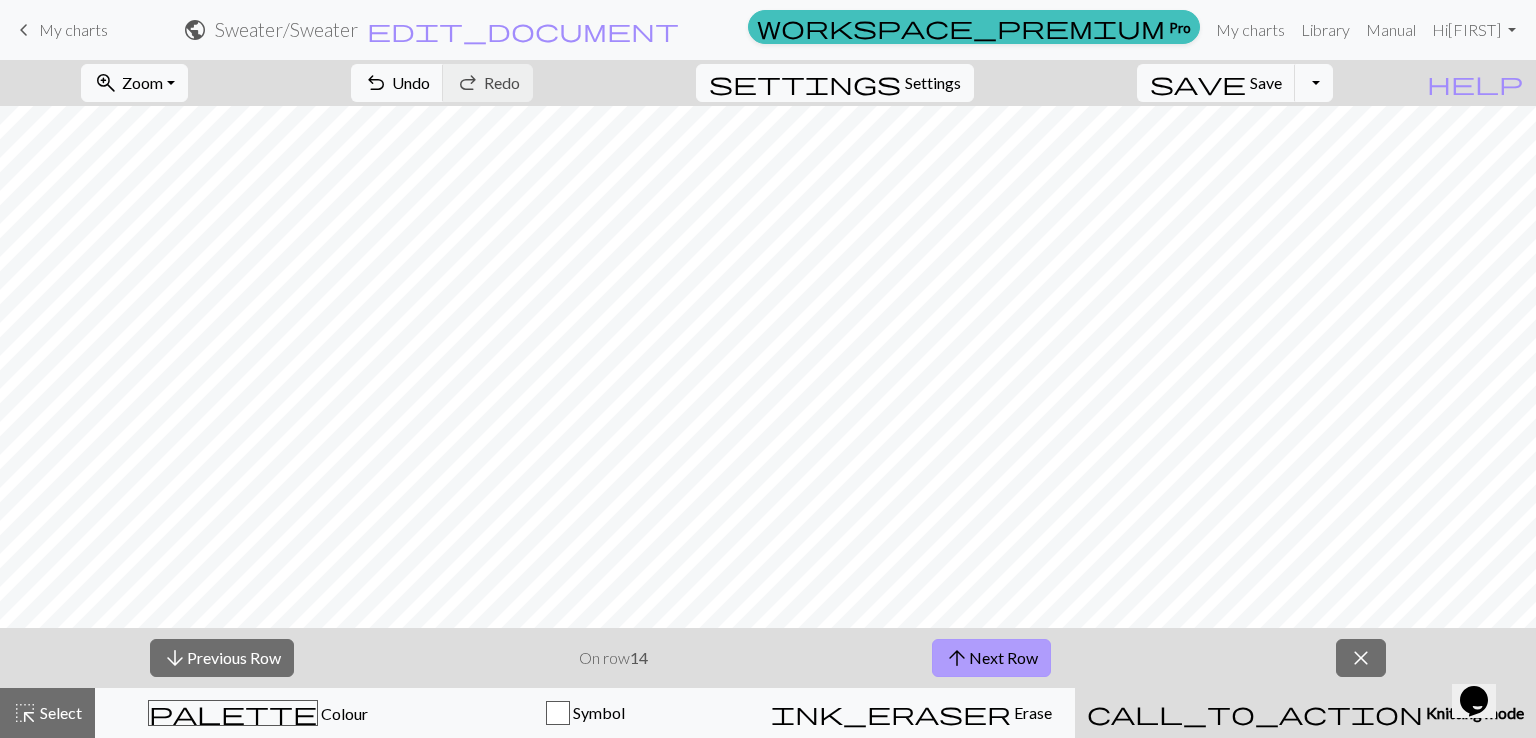 click on "arrow_upward  Next Row" at bounding box center [991, 658] 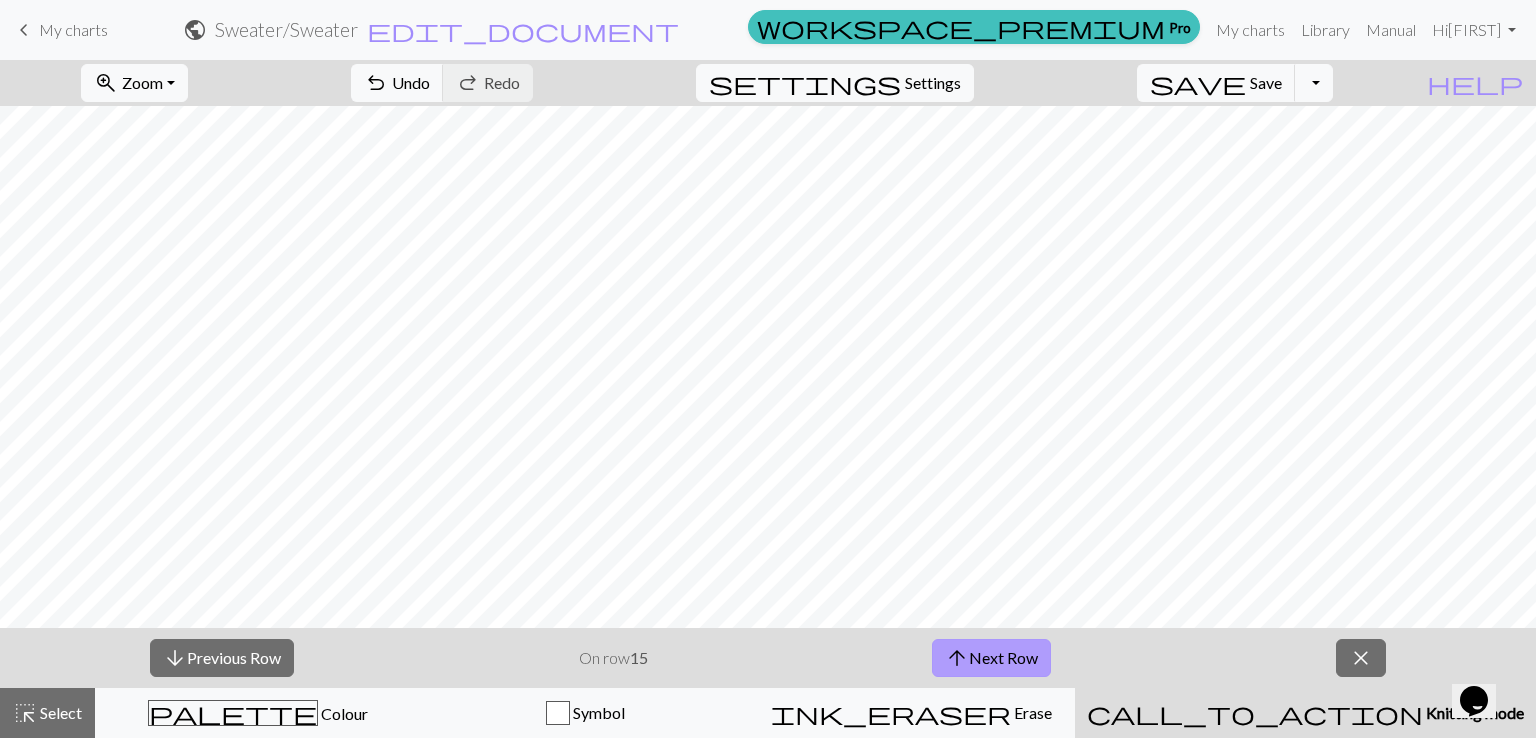 click on "arrow_upward  Next Row" at bounding box center [991, 658] 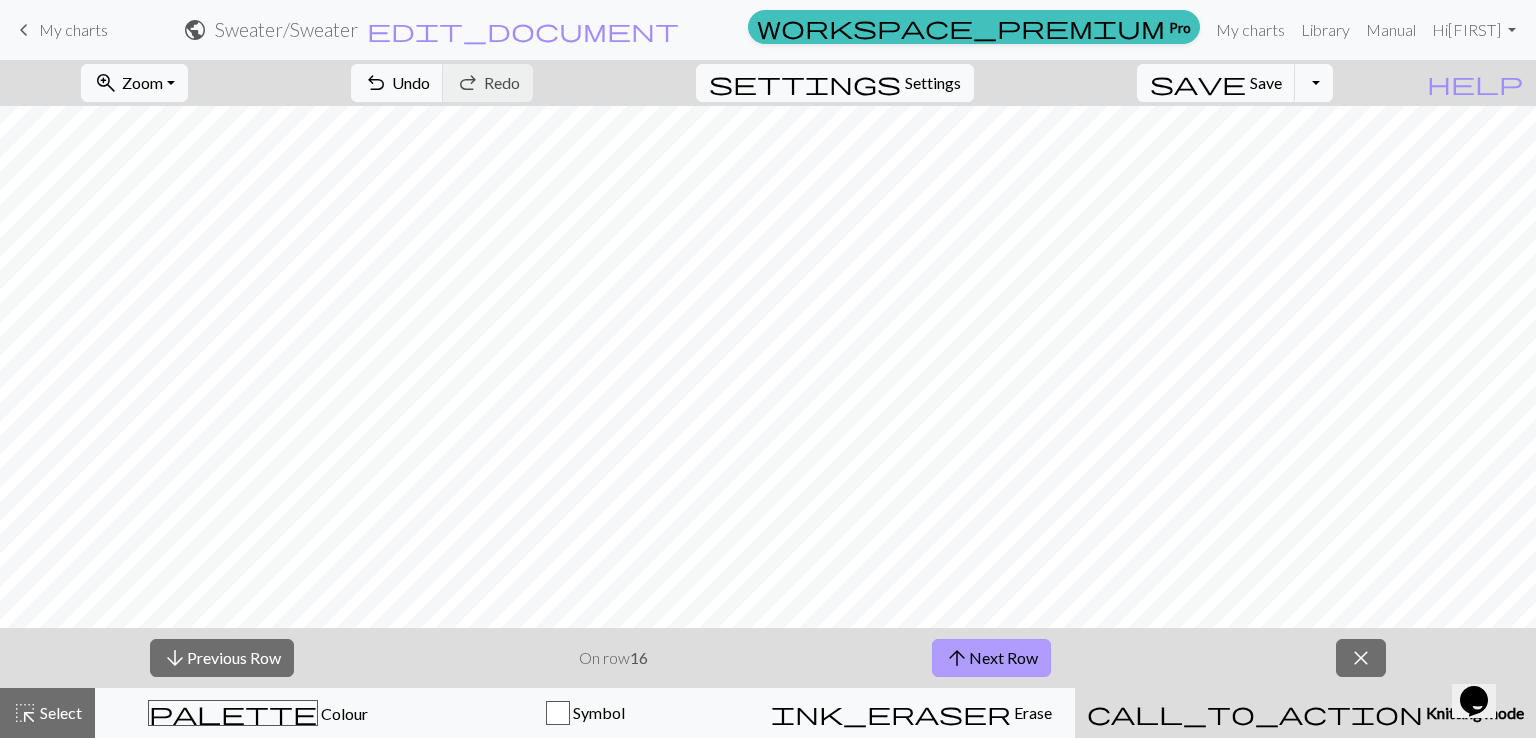 click on "arrow_upward  Next Row" at bounding box center [991, 658] 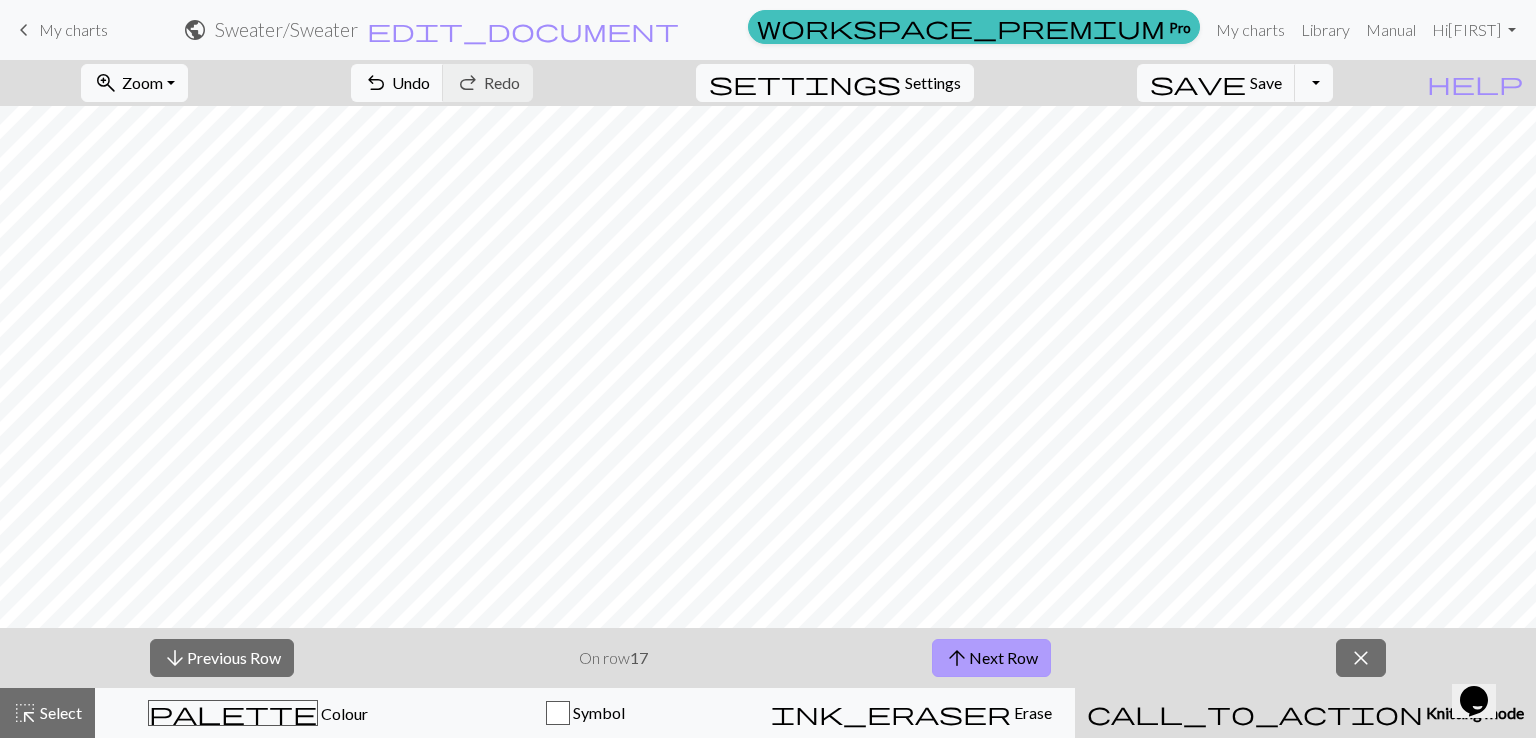 click on "arrow_upward  Next Row" at bounding box center (991, 658) 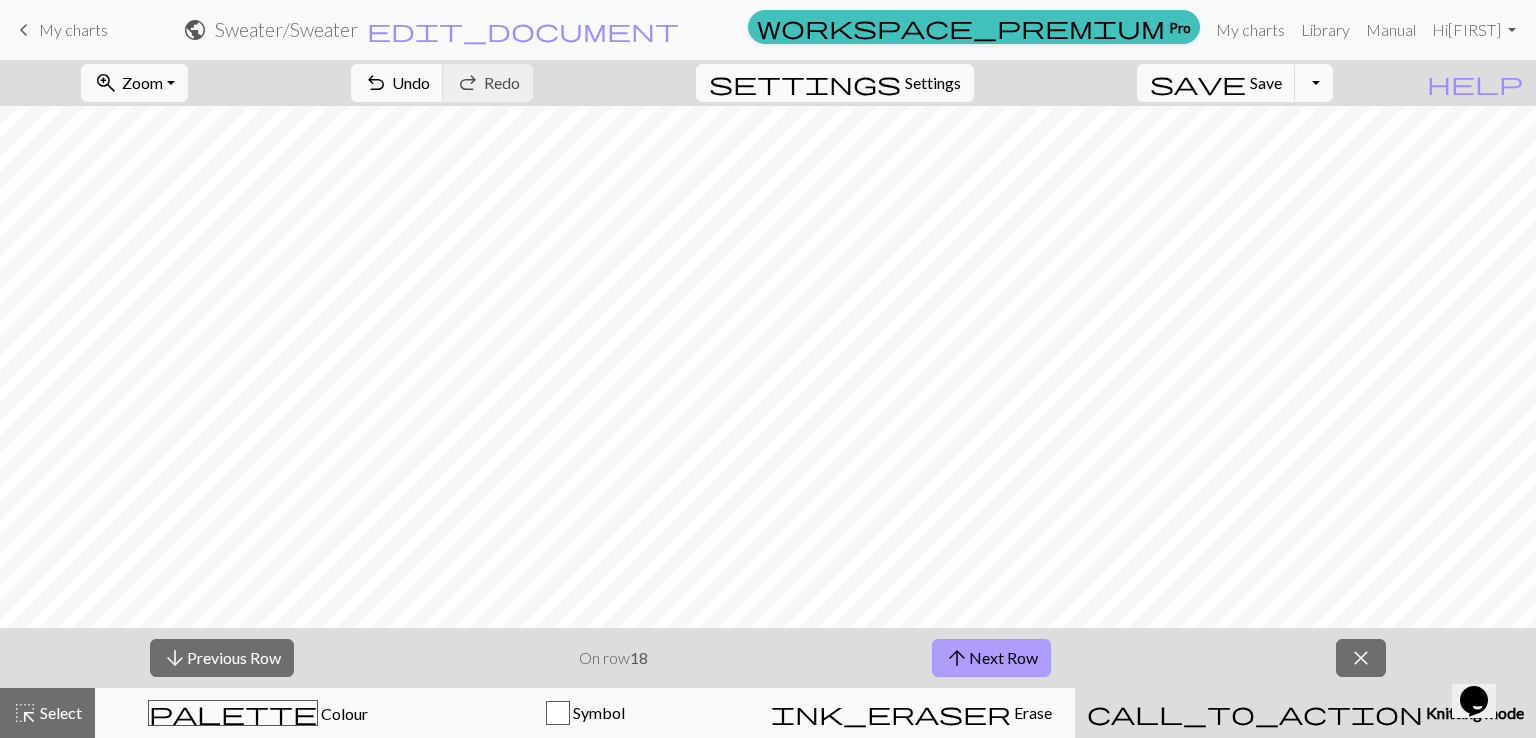 click on "arrow_upward  Next Row" at bounding box center (991, 658) 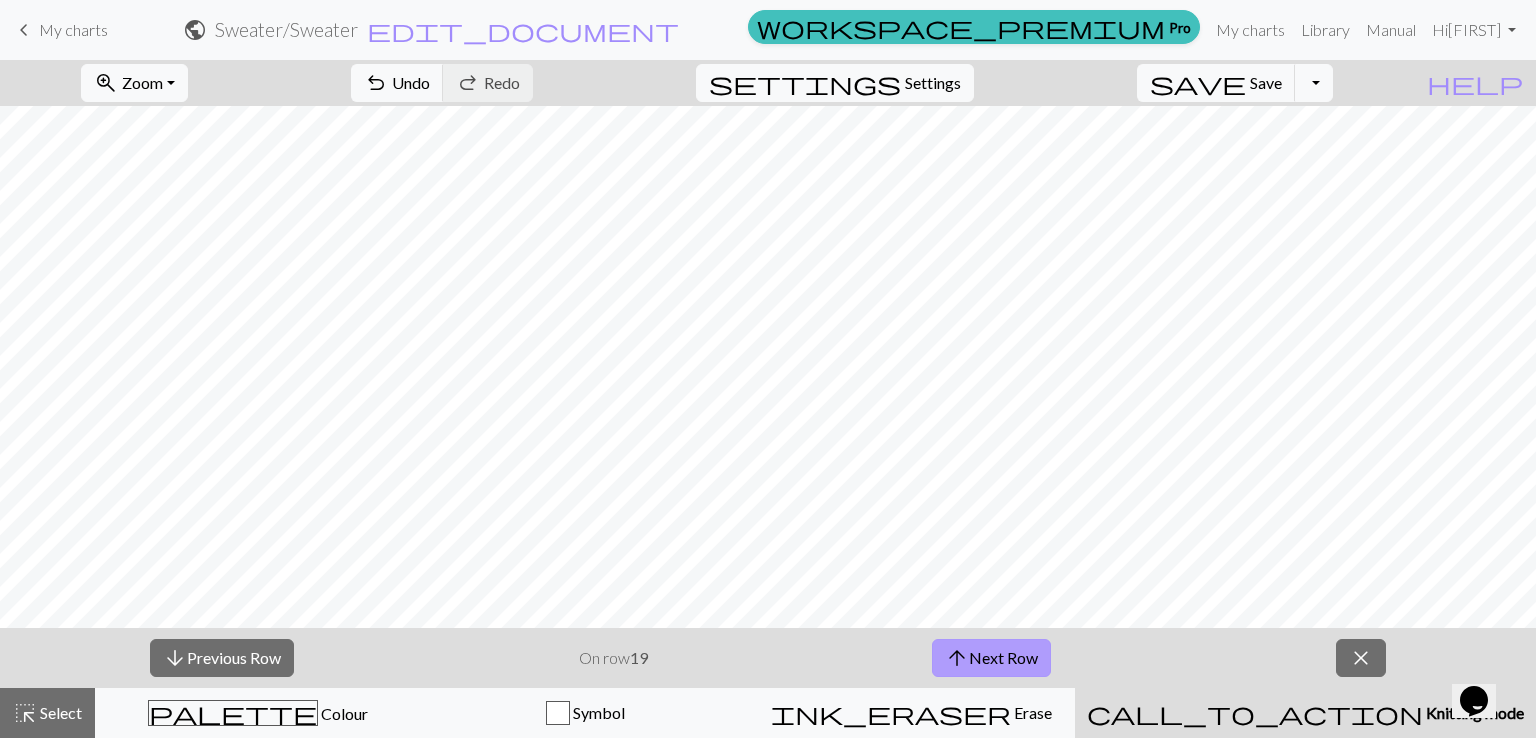 click on "arrow_upward  Next Row" at bounding box center [991, 658] 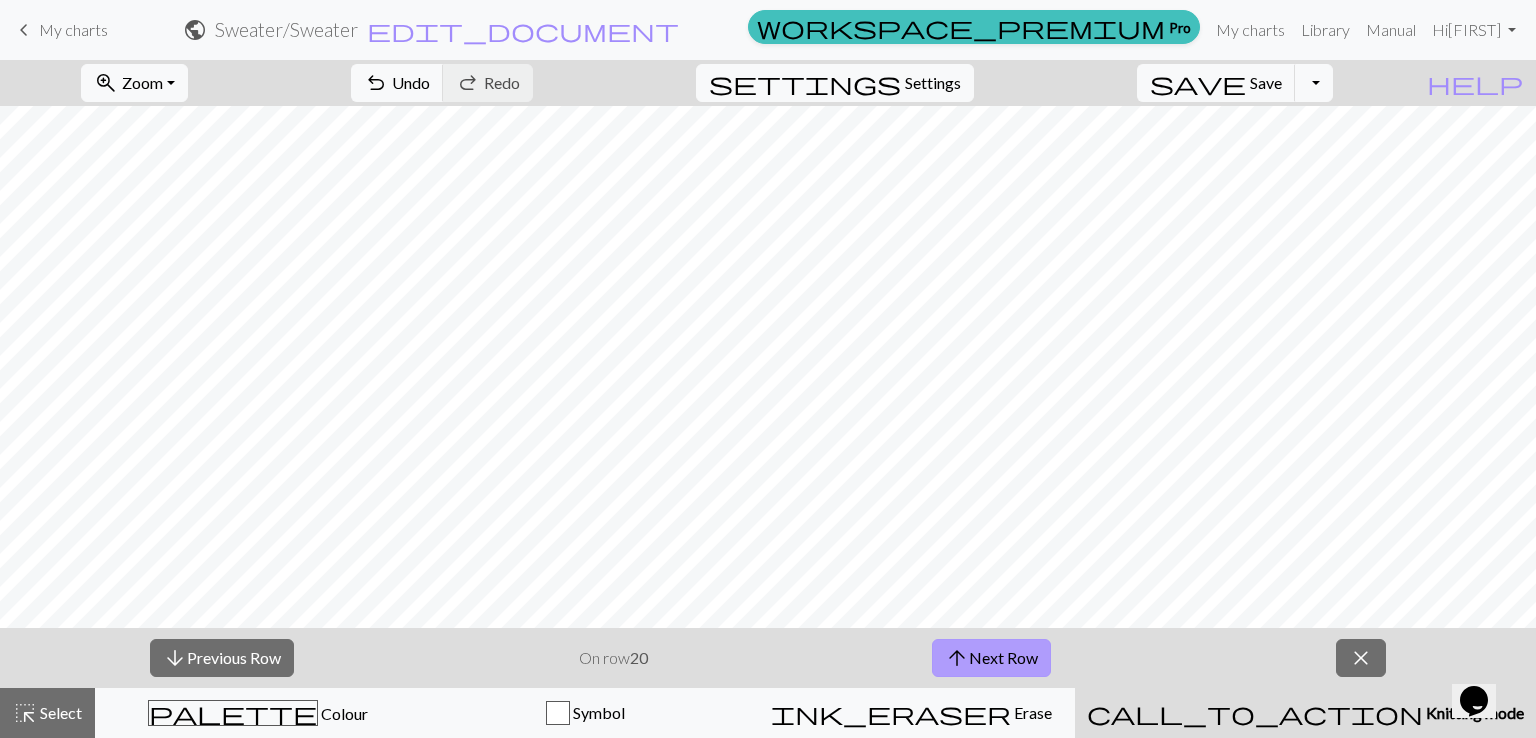 click on "arrow_upward  Next Row" at bounding box center (991, 658) 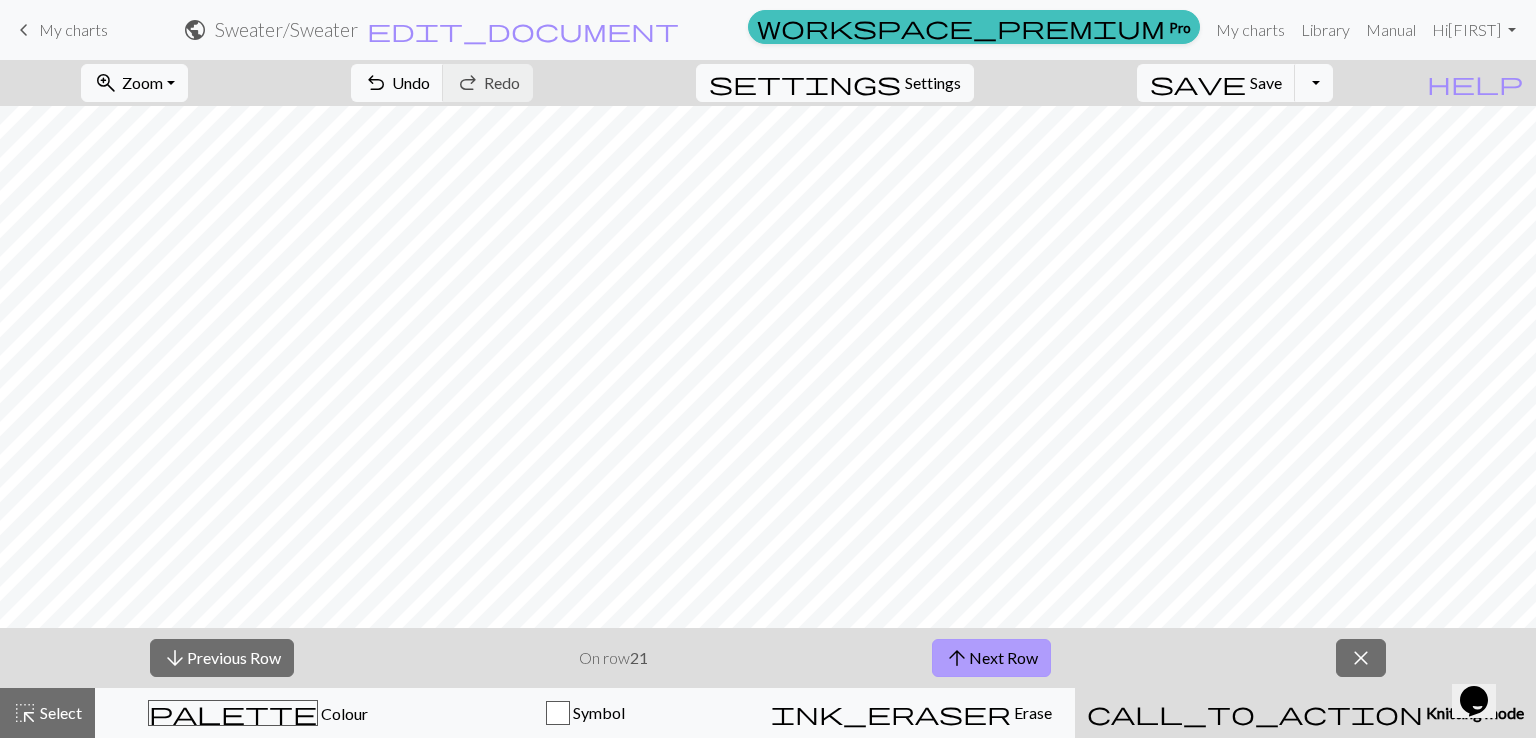 click on "arrow_upward  Next Row" at bounding box center [991, 658] 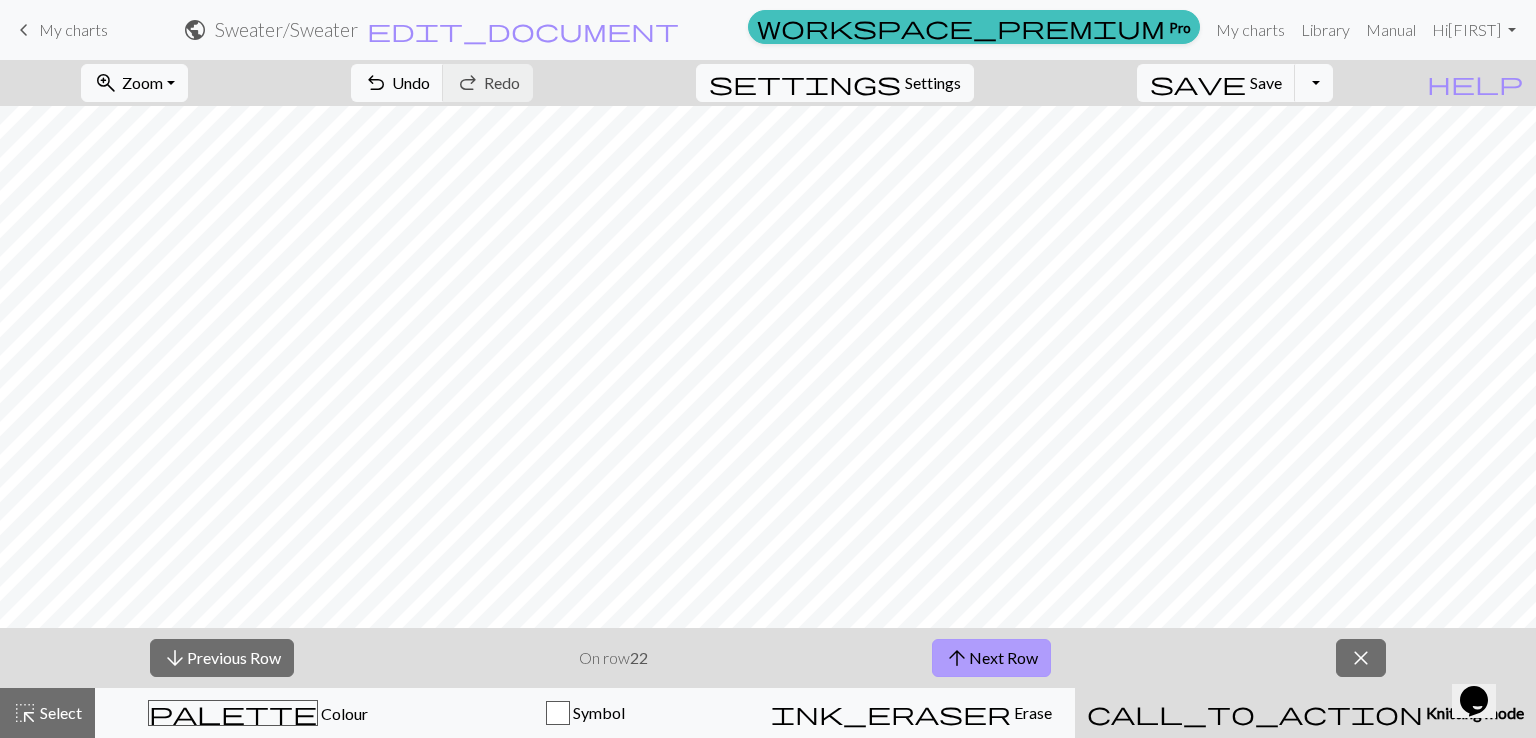 click on "arrow_upward  Next Row" at bounding box center (991, 658) 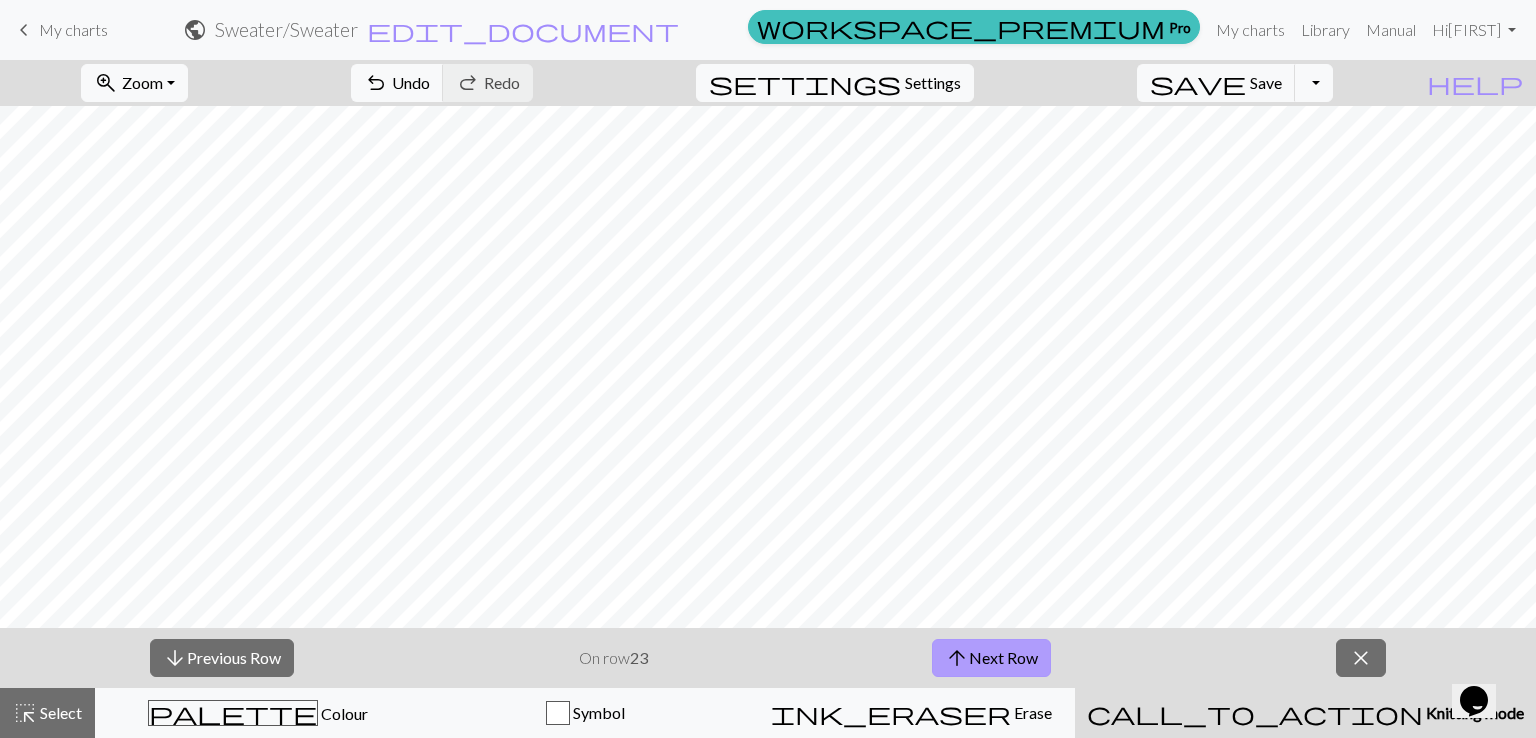 click on "arrow_upward  Next Row" at bounding box center [991, 658] 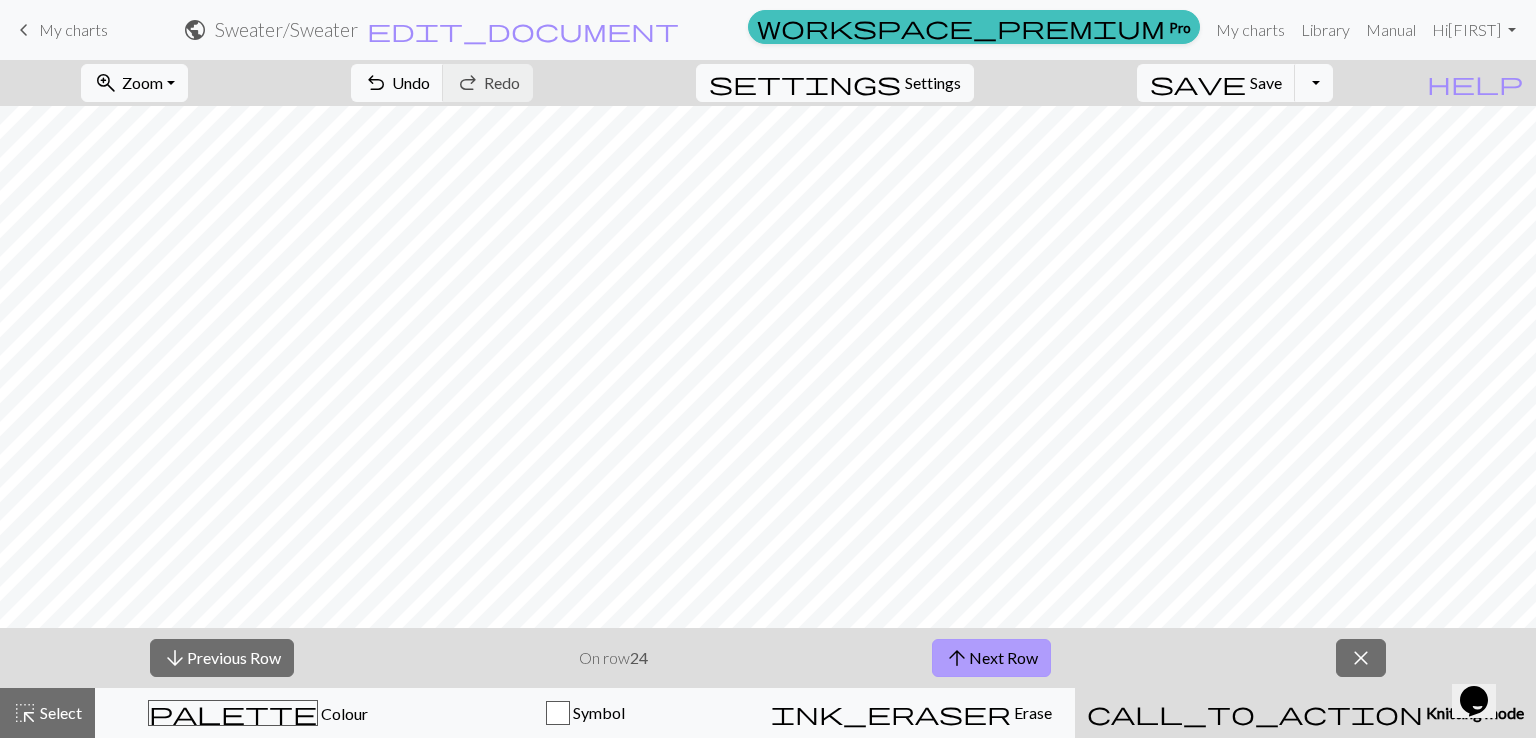 click on "arrow_upward  Next Row" at bounding box center (991, 658) 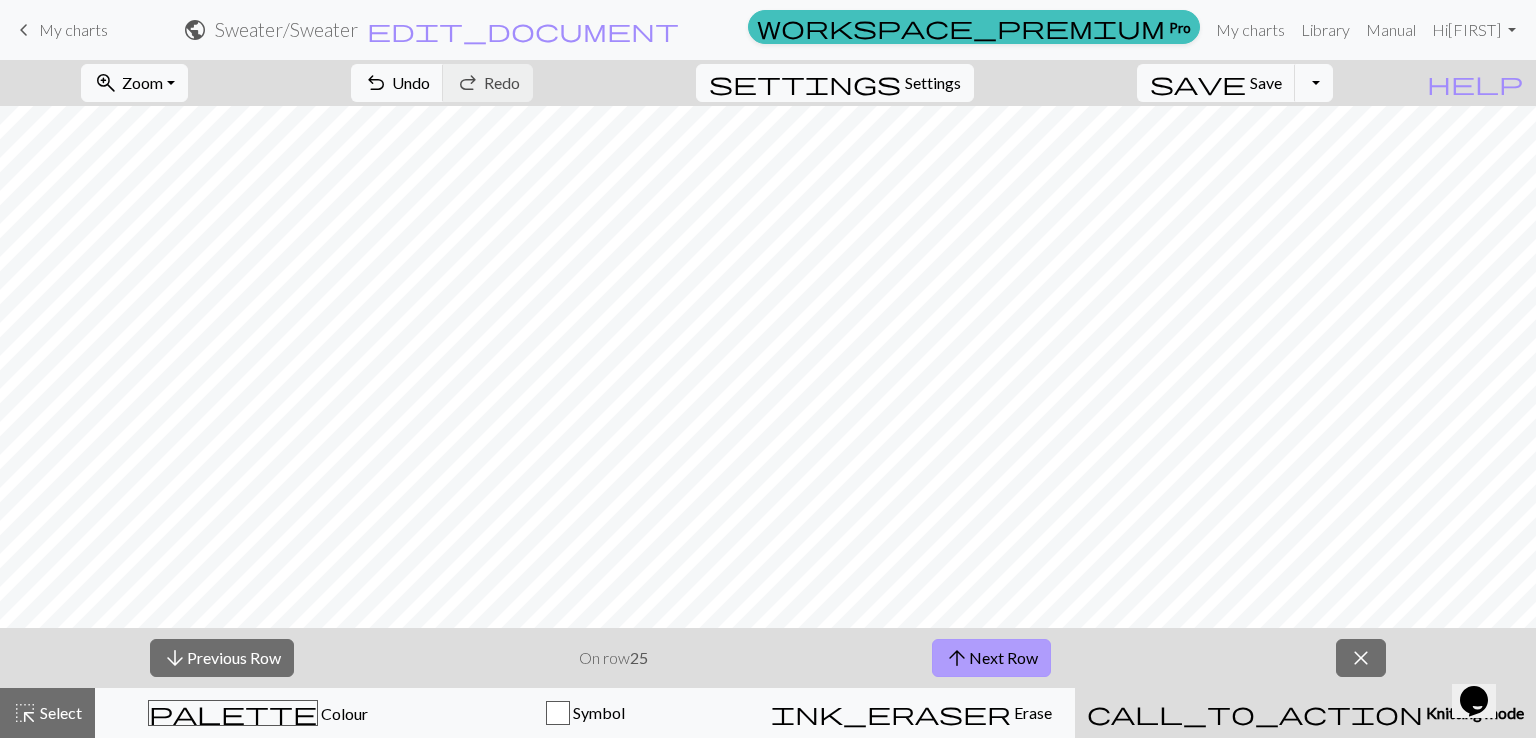 click on "arrow_upward  Next Row" at bounding box center (991, 658) 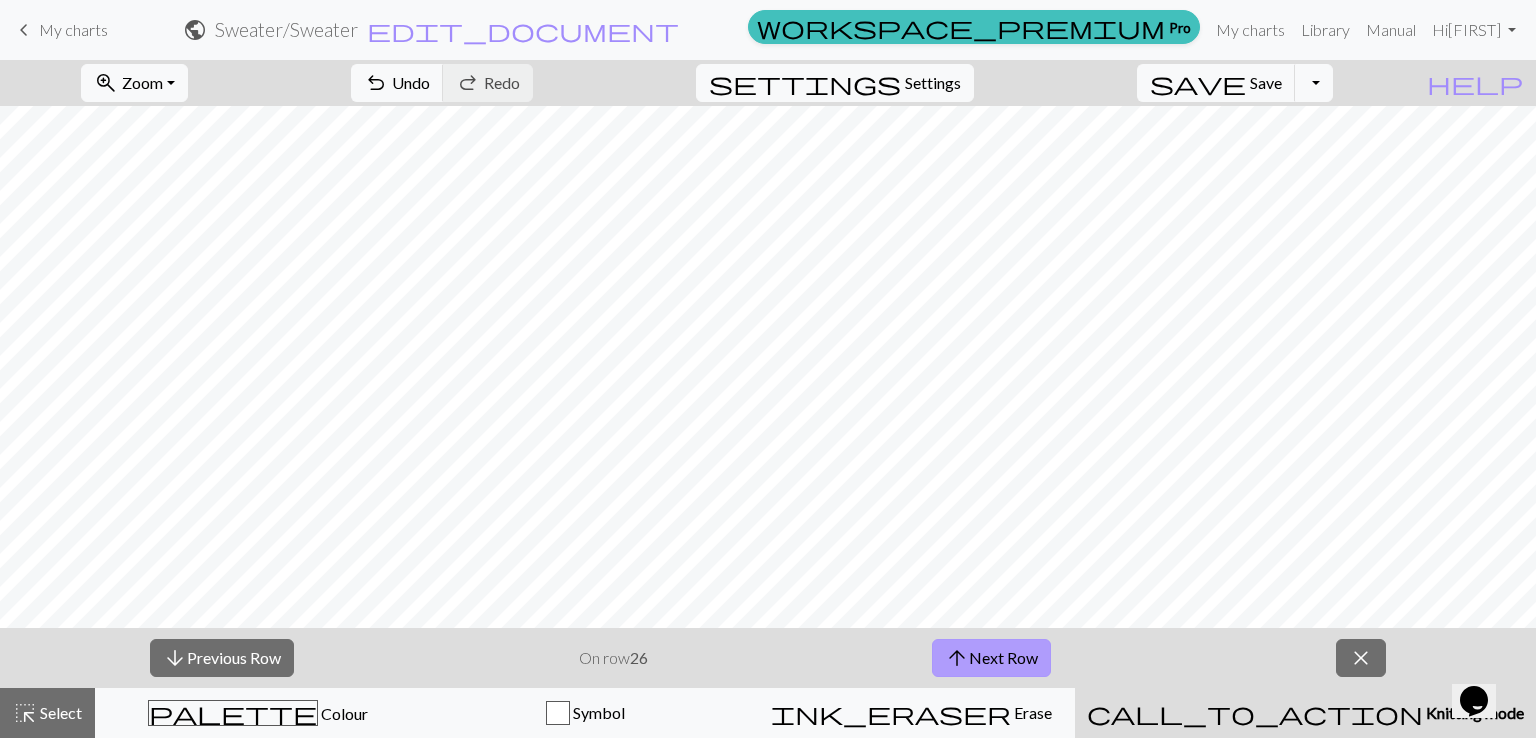 click on "arrow_upward  Next Row" at bounding box center [991, 658] 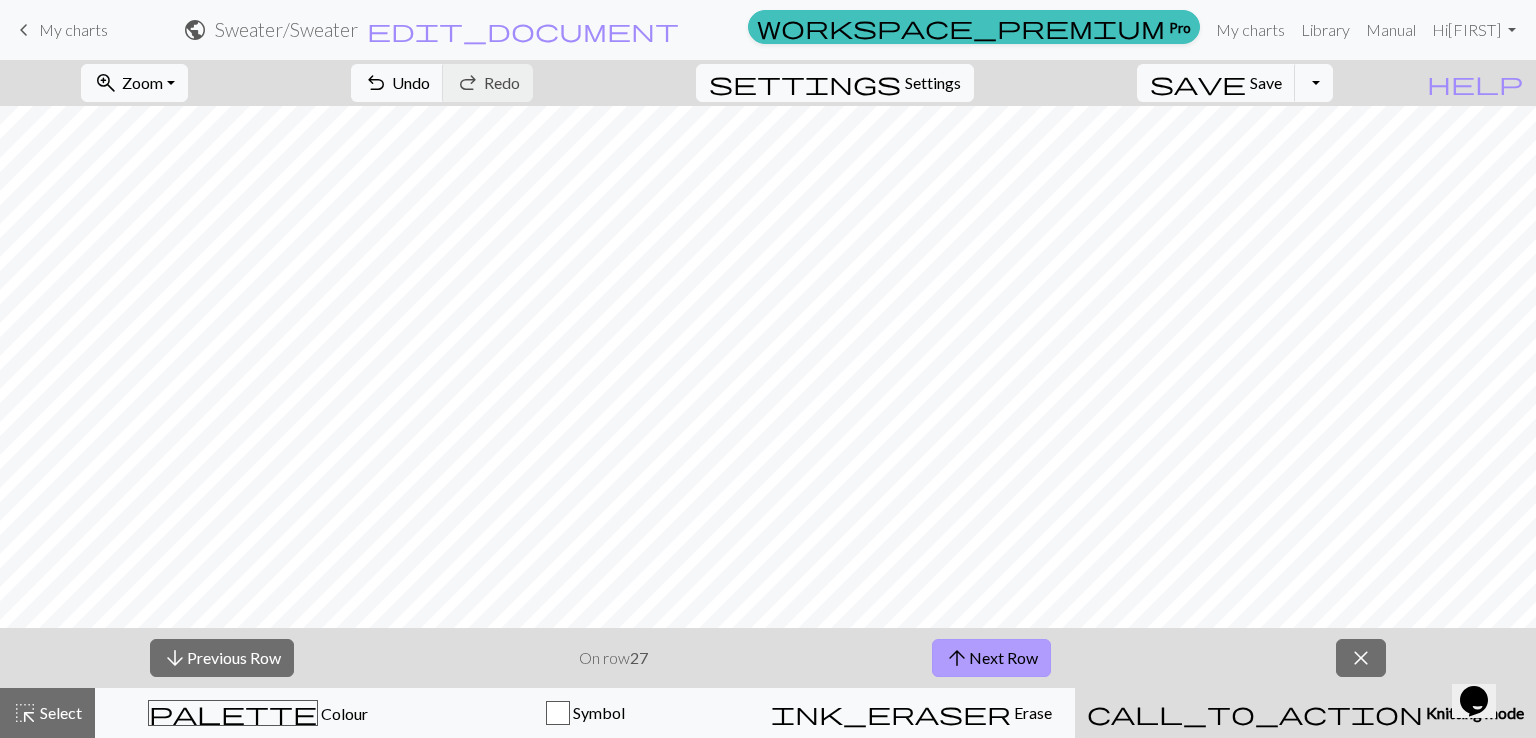 click on "arrow_upward  Next Row" at bounding box center (991, 658) 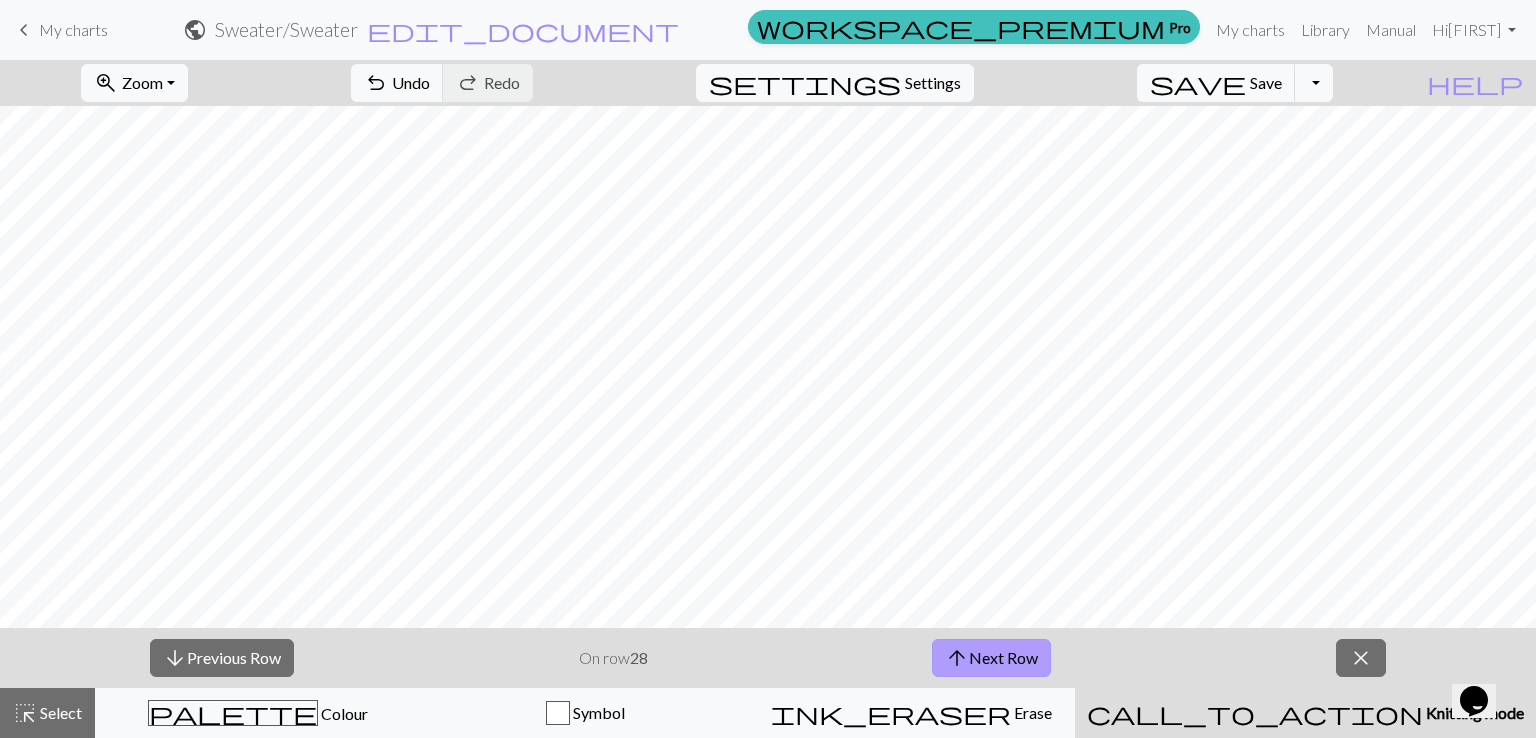 click on "arrow_upward  Next Row" at bounding box center [991, 658] 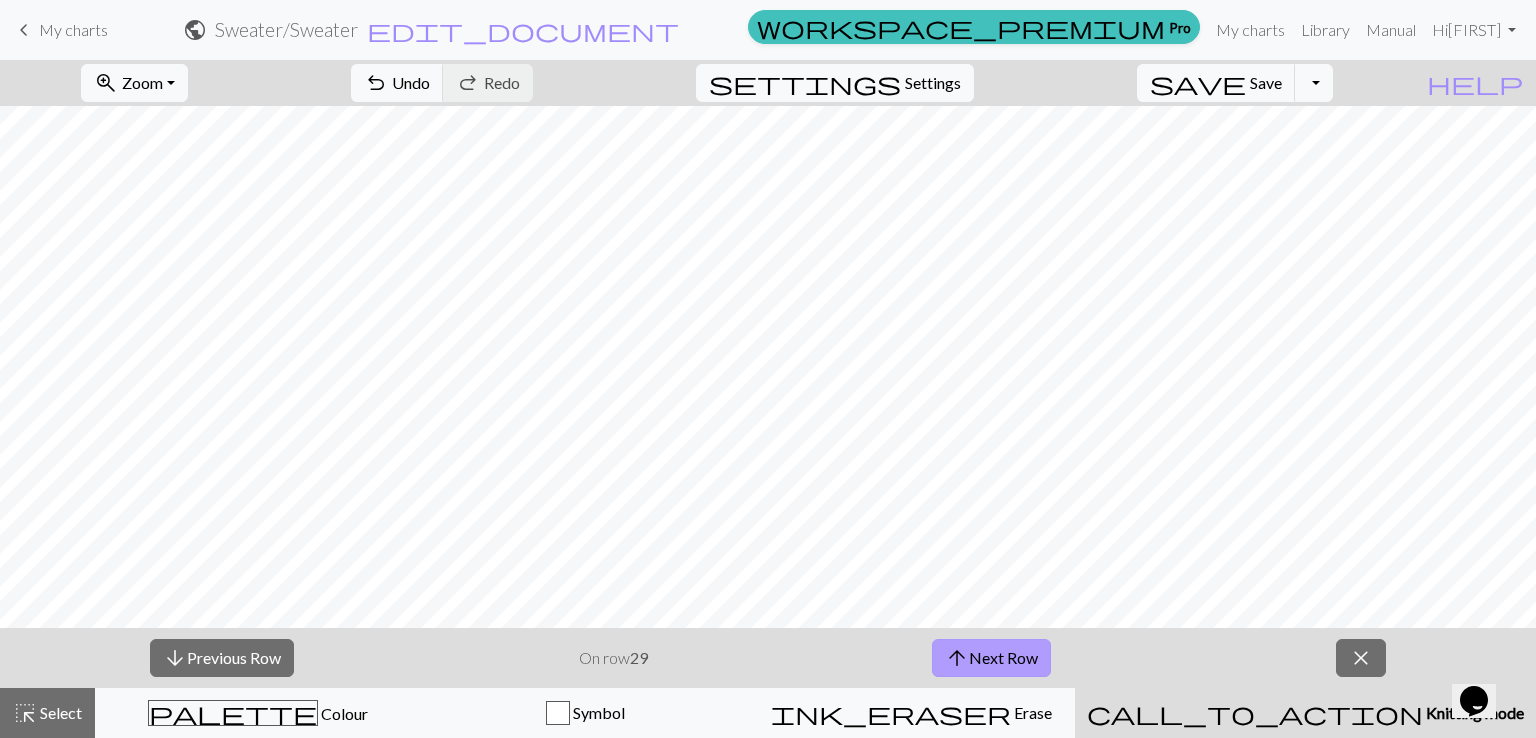 click on "arrow_upward  Next Row" at bounding box center (991, 658) 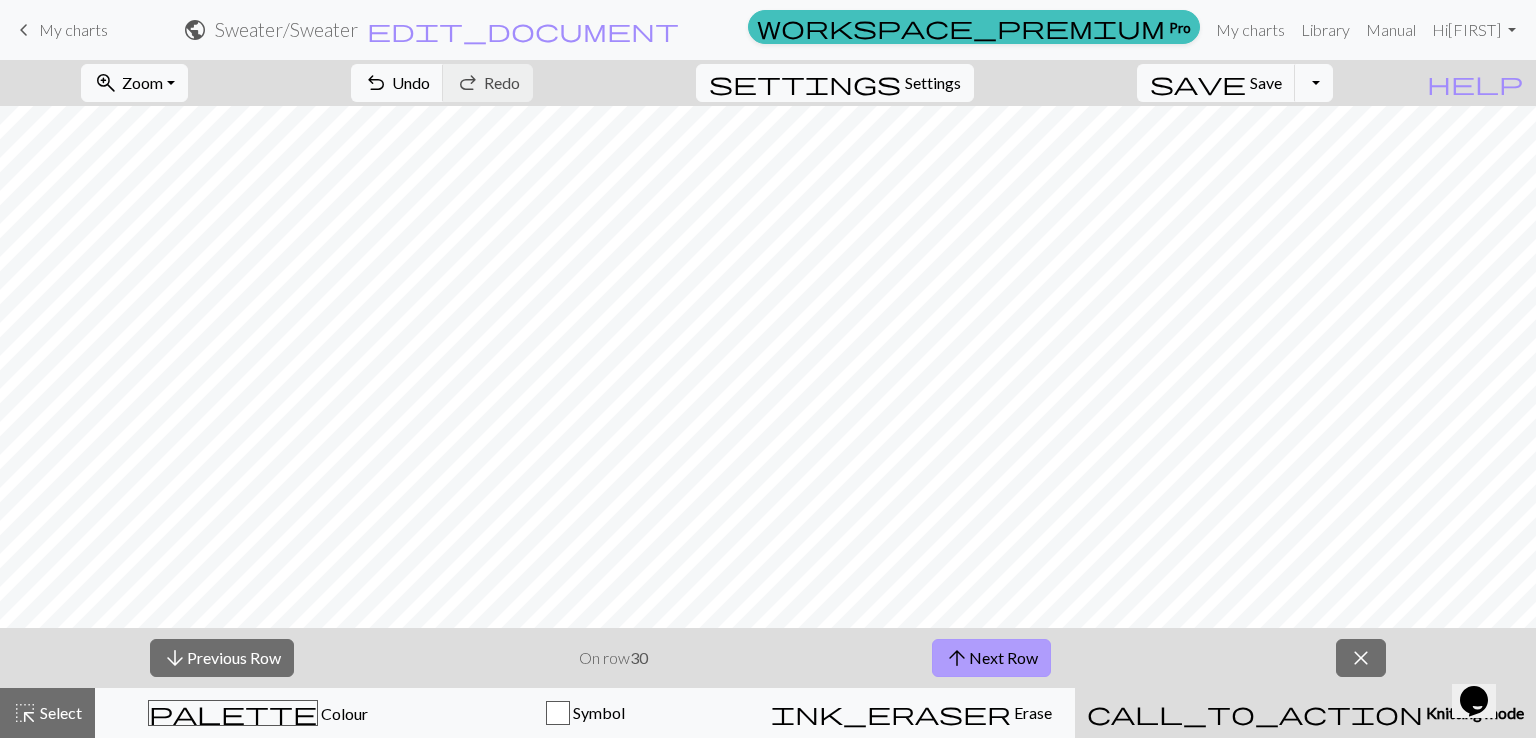 click on "arrow_upward  Next Row" at bounding box center (991, 658) 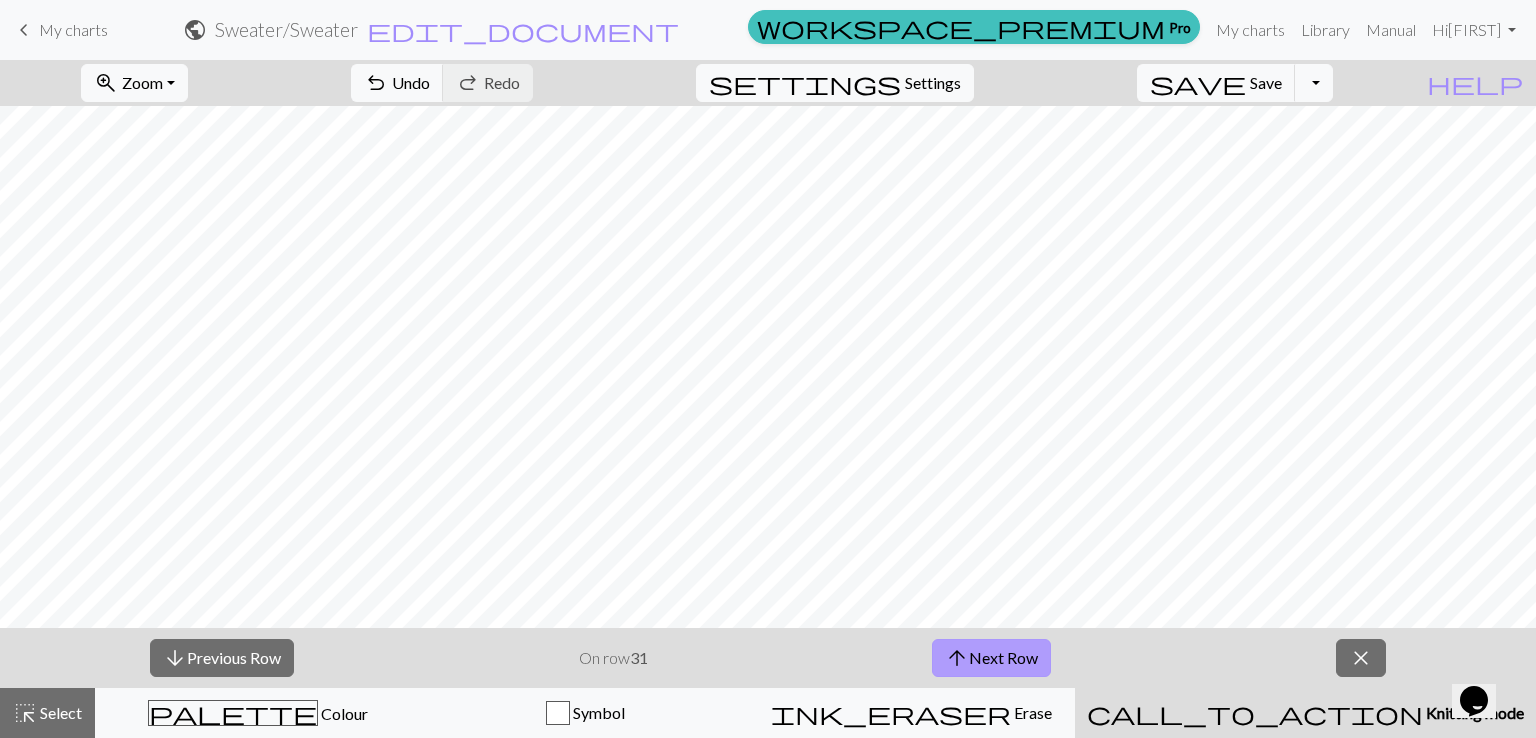 click on "arrow_upward  Next Row" at bounding box center (991, 658) 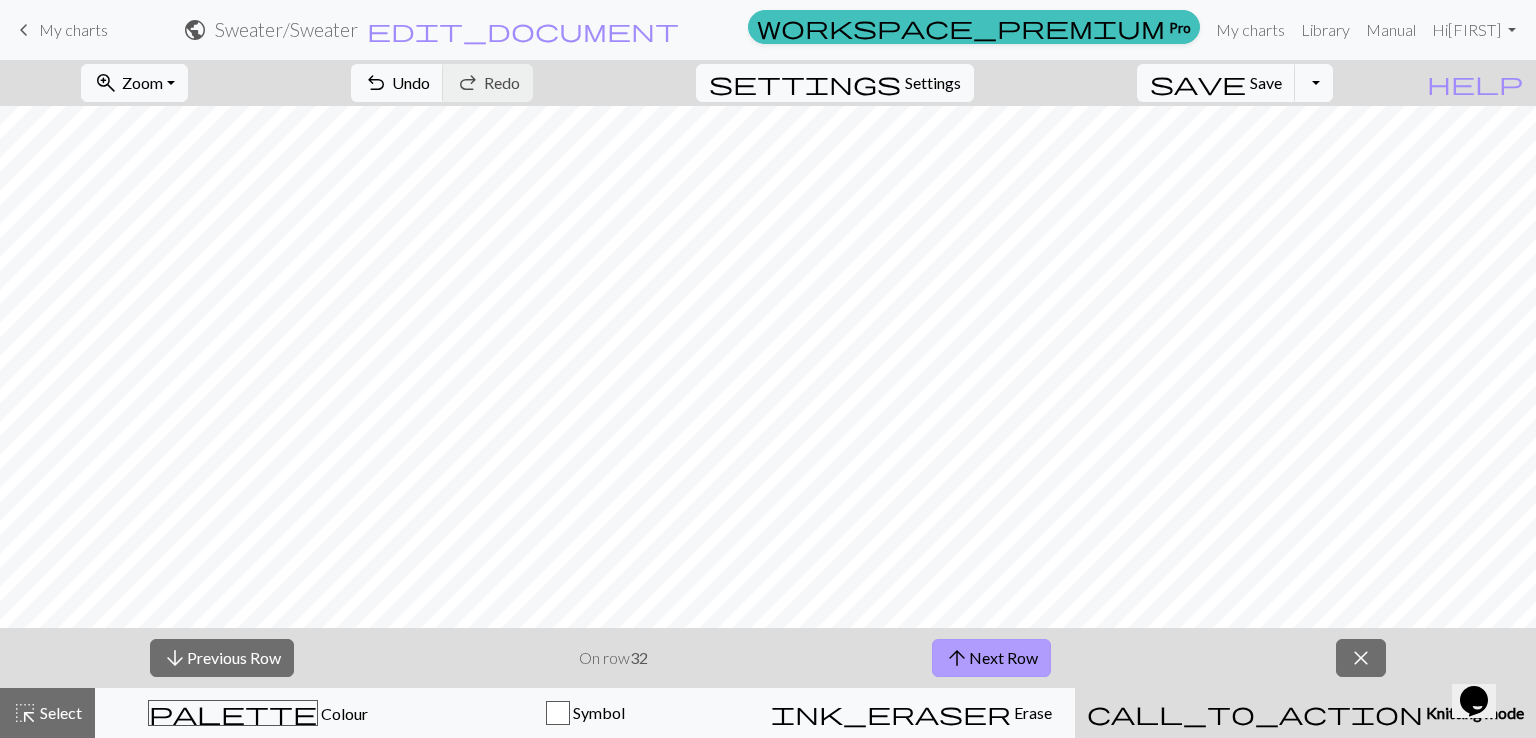 click on "arrow_upward  Next Row" at bounding box center [991, 658] 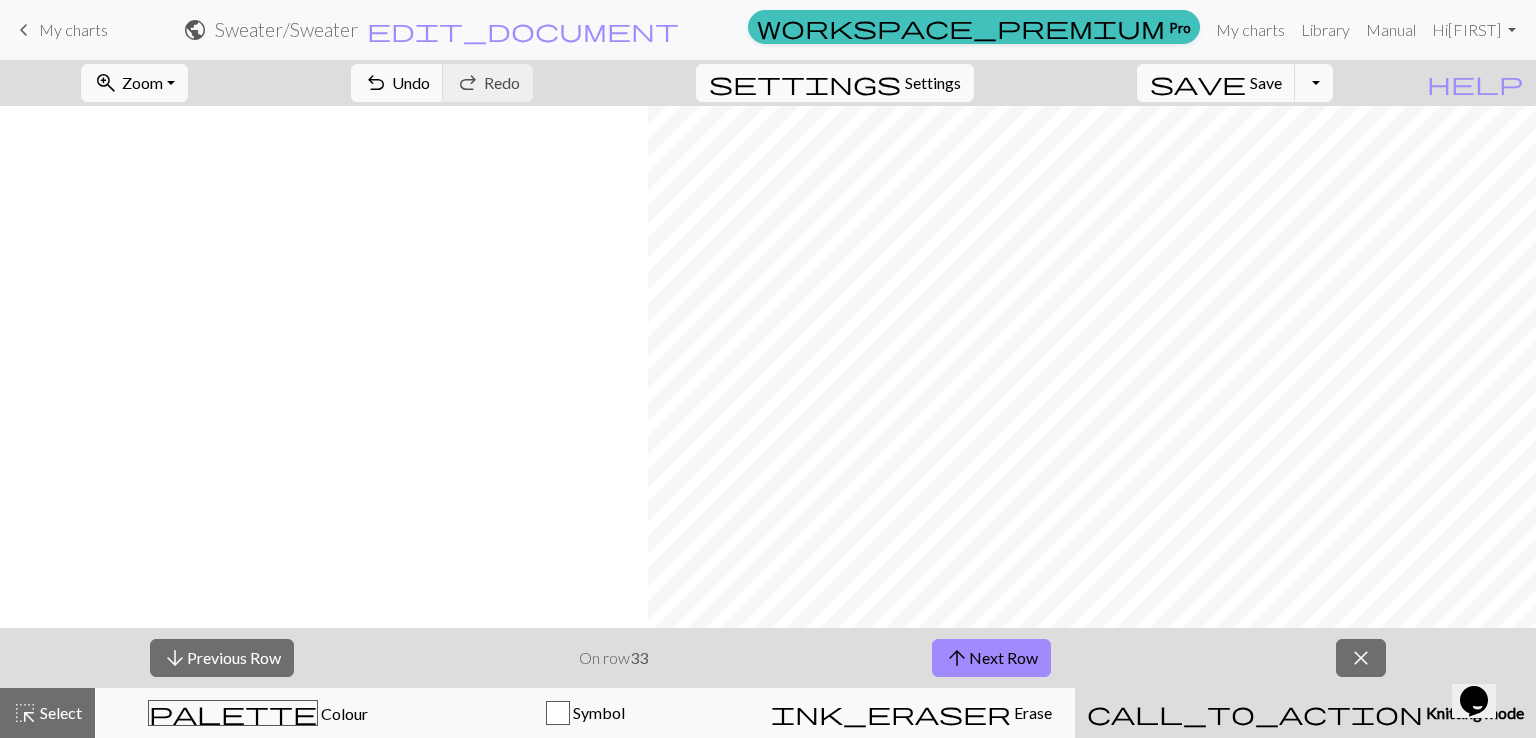 scroll, scrollTop: 648, scrollLeft: 648, axis: both 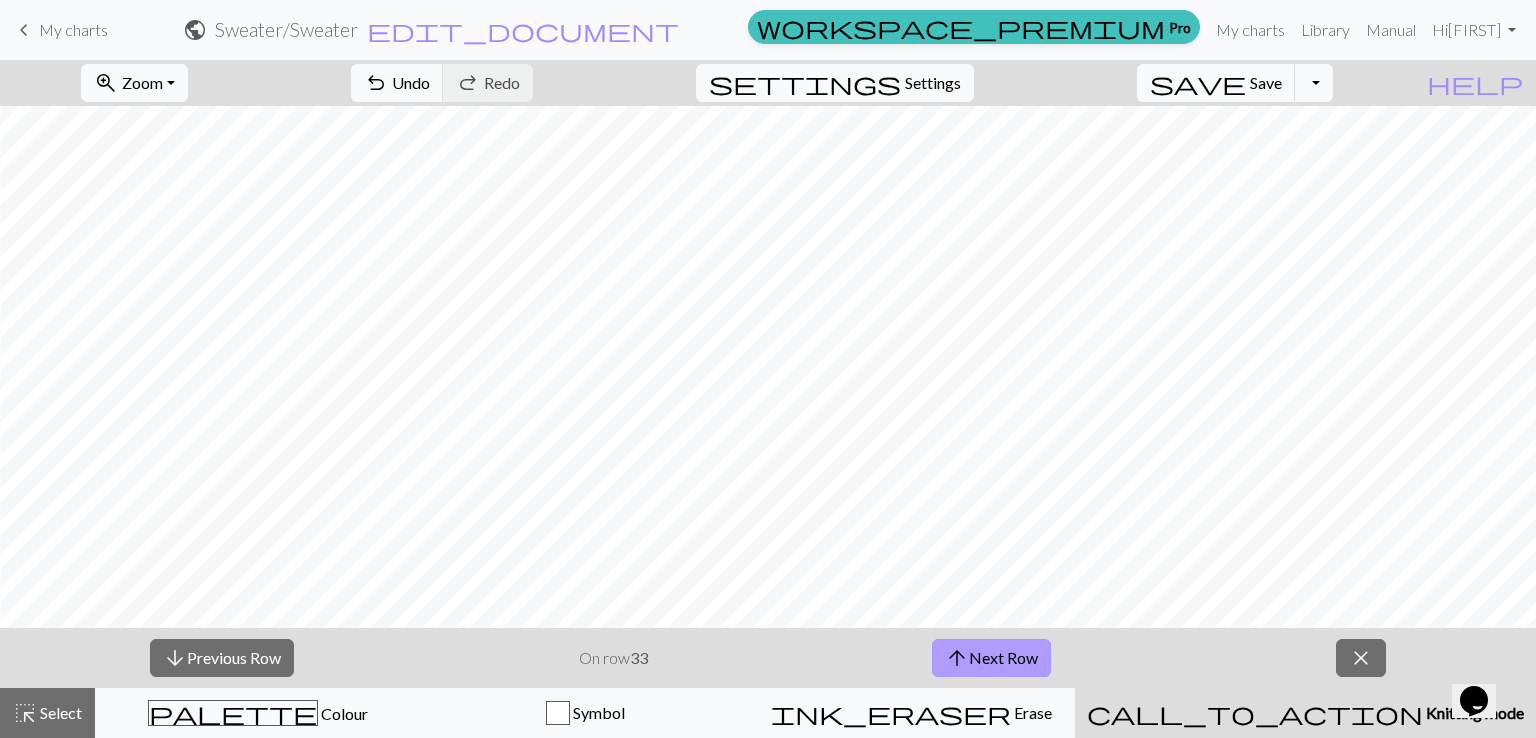 click on "arrow_upward" at bounding box center [957, 658] 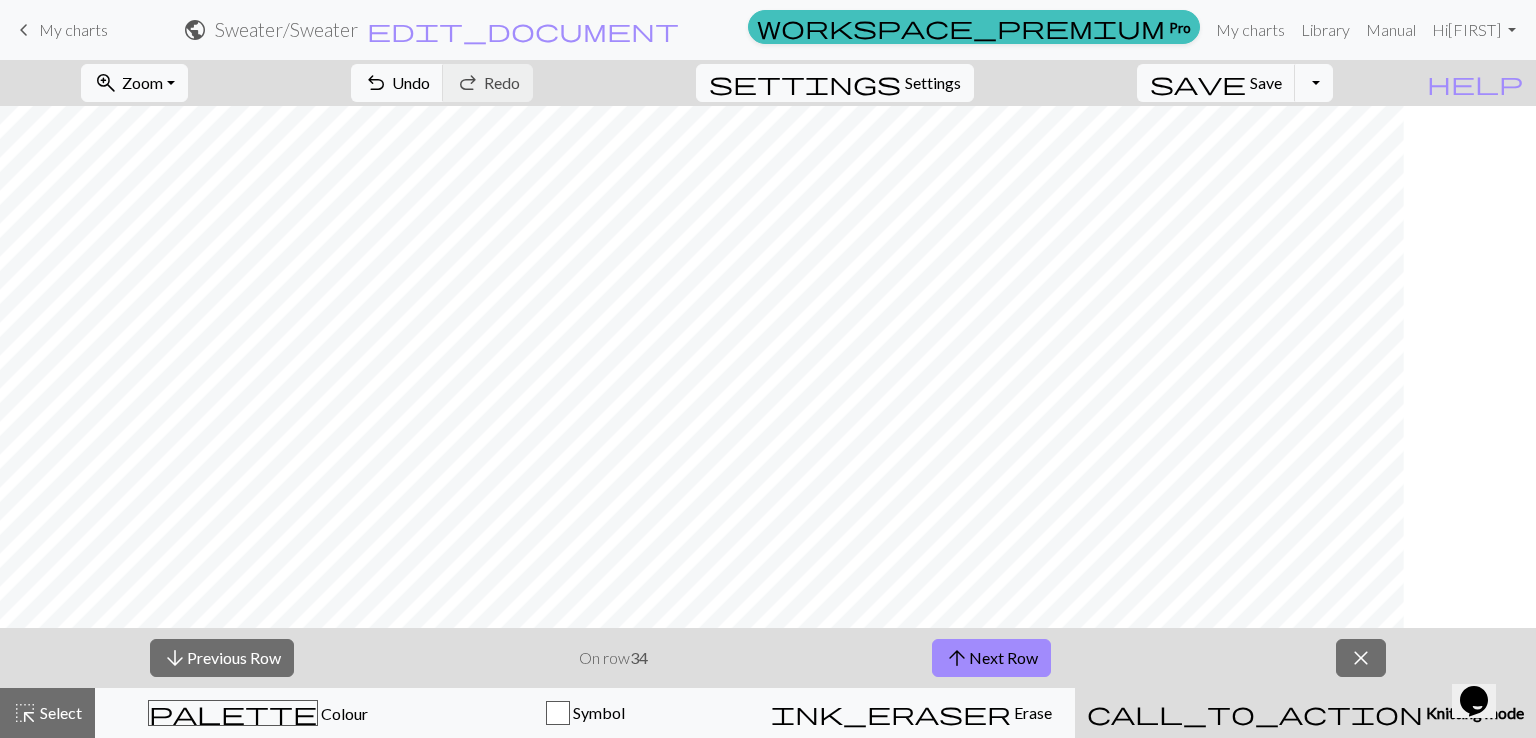 scroll, scrollTop: 648, scrollLeft: 101, axis: both 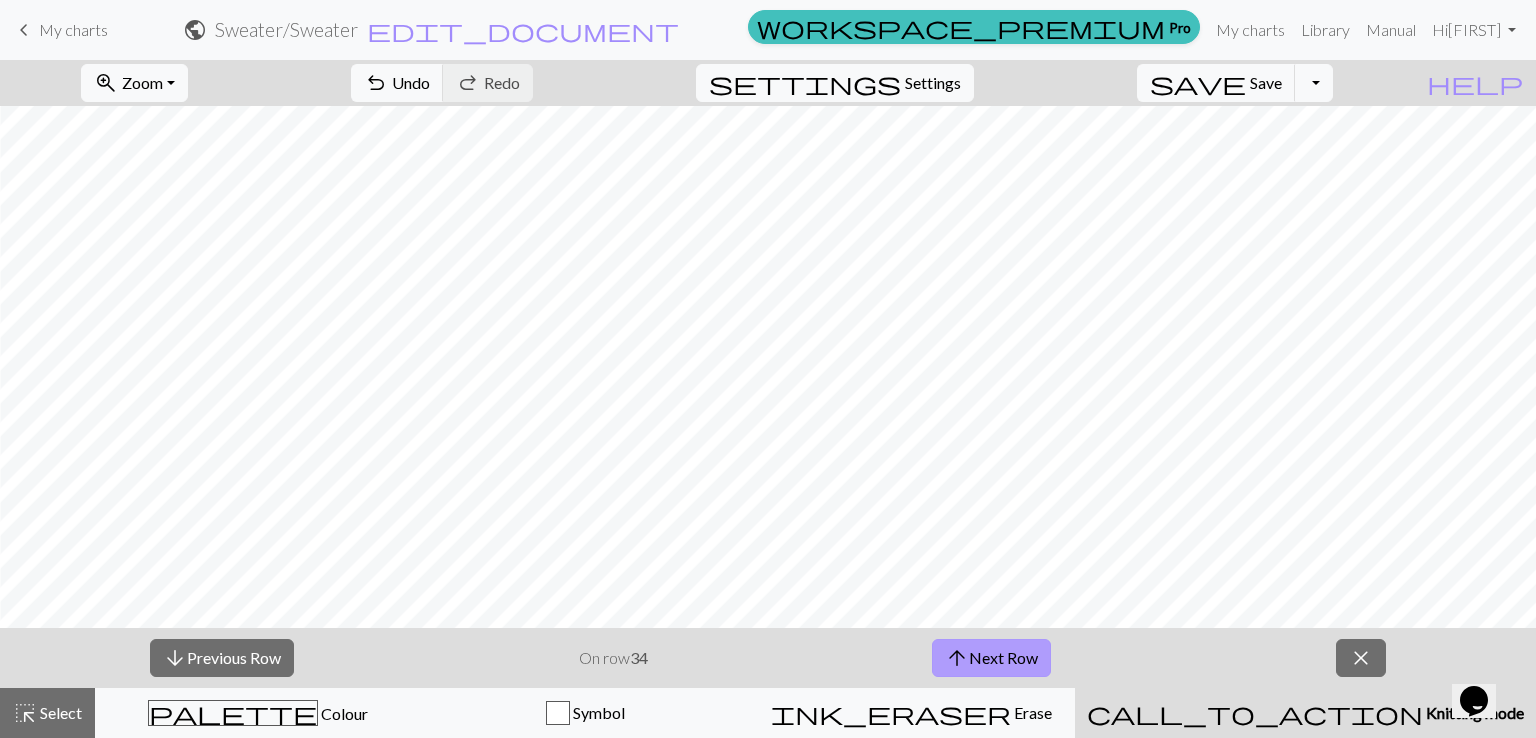 click on "arrow_upward" at bounding box center (957, 658) 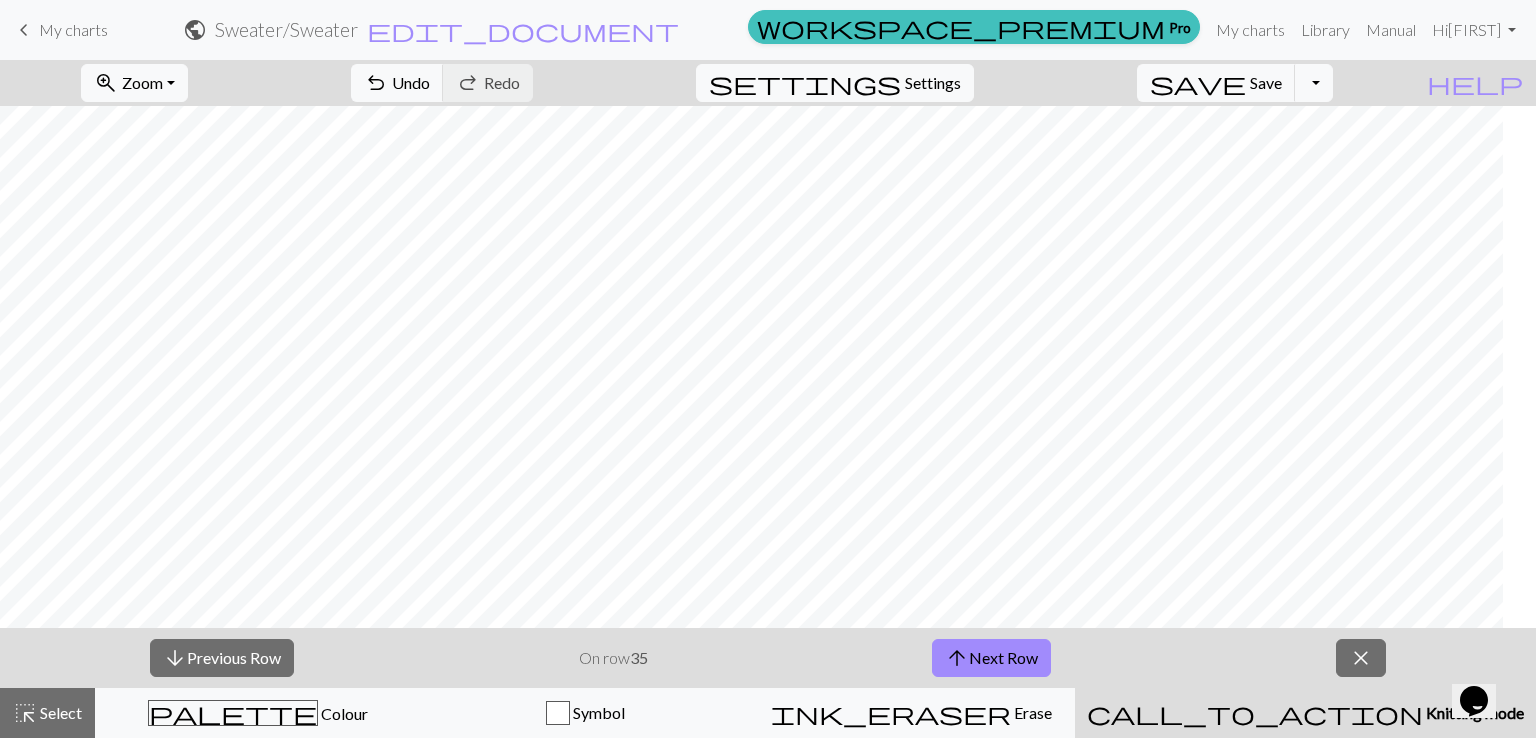 scroll, scrollTop: 648, scrollLeft: 0, axis: vertical 